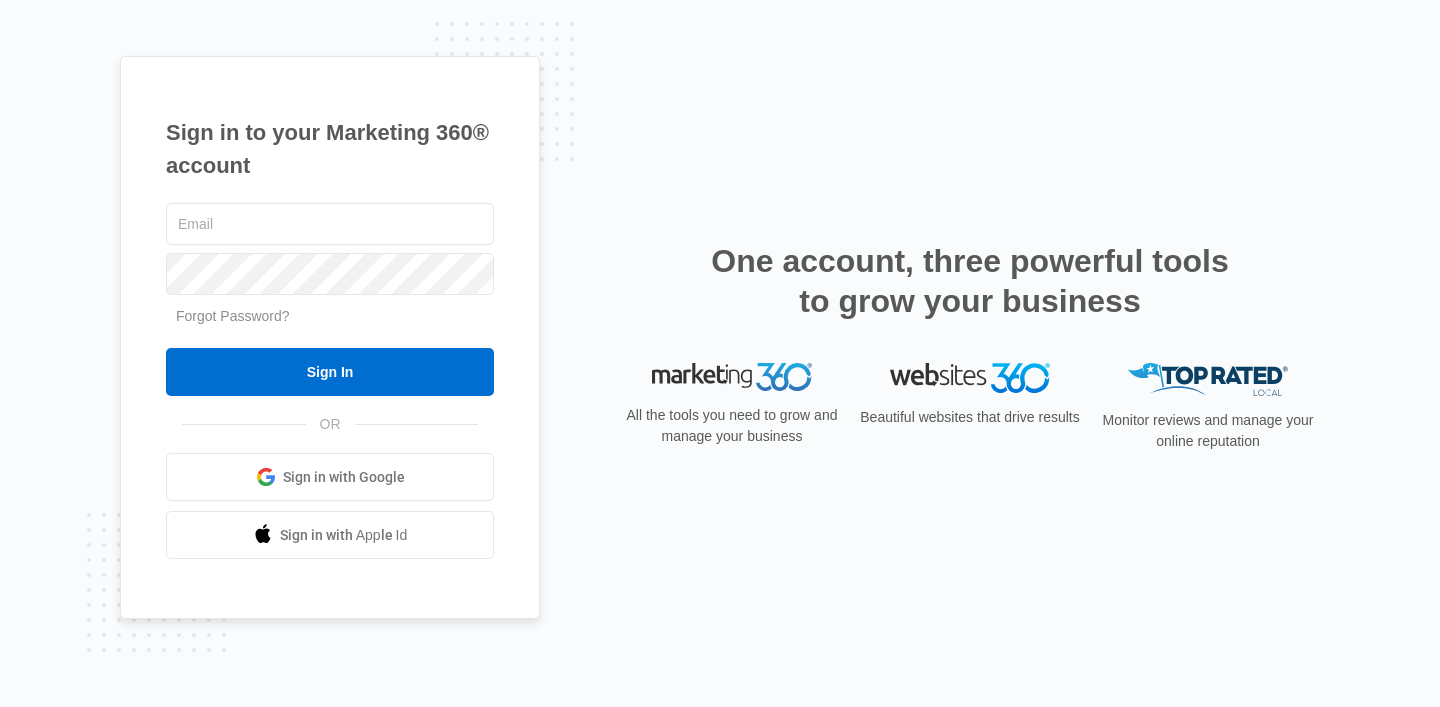 scroll, scrollTop: 0, scrollLeft: 0, axis: both 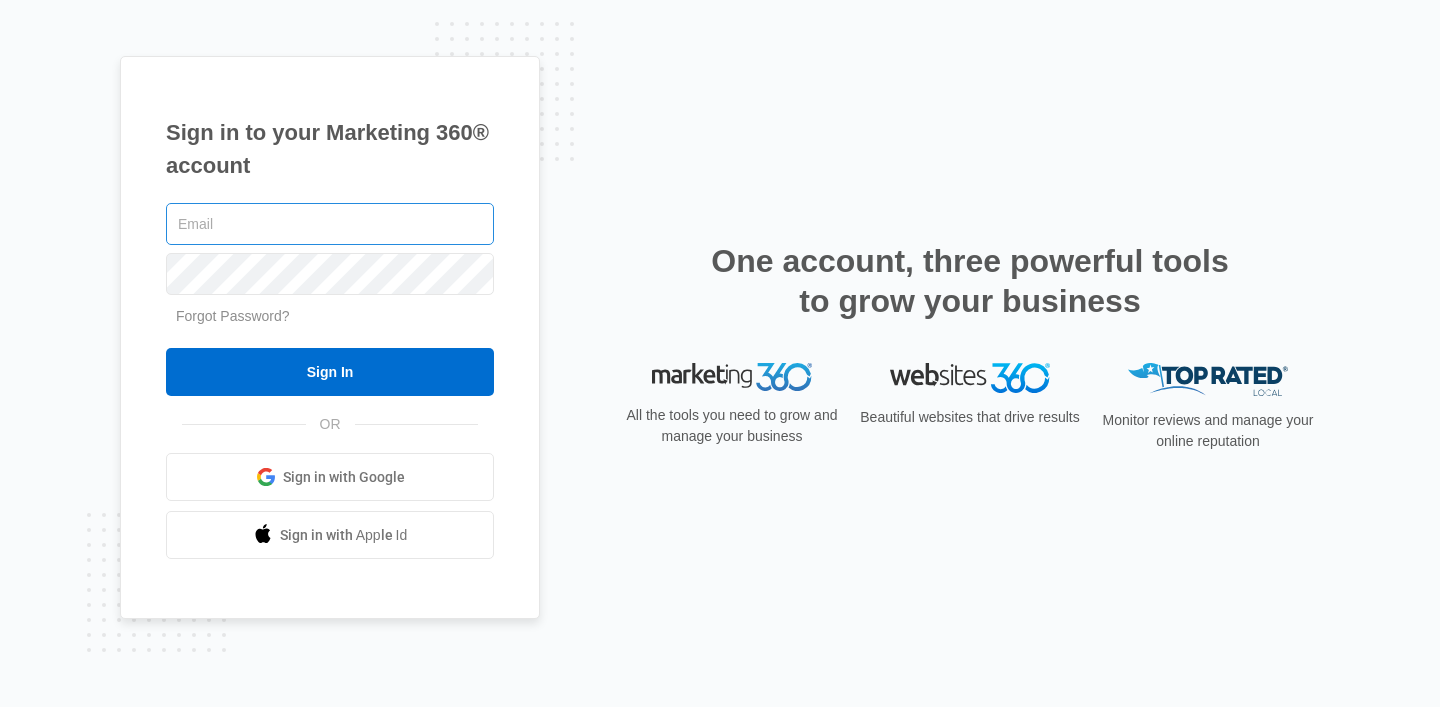 click at bounding box center [330, 224] 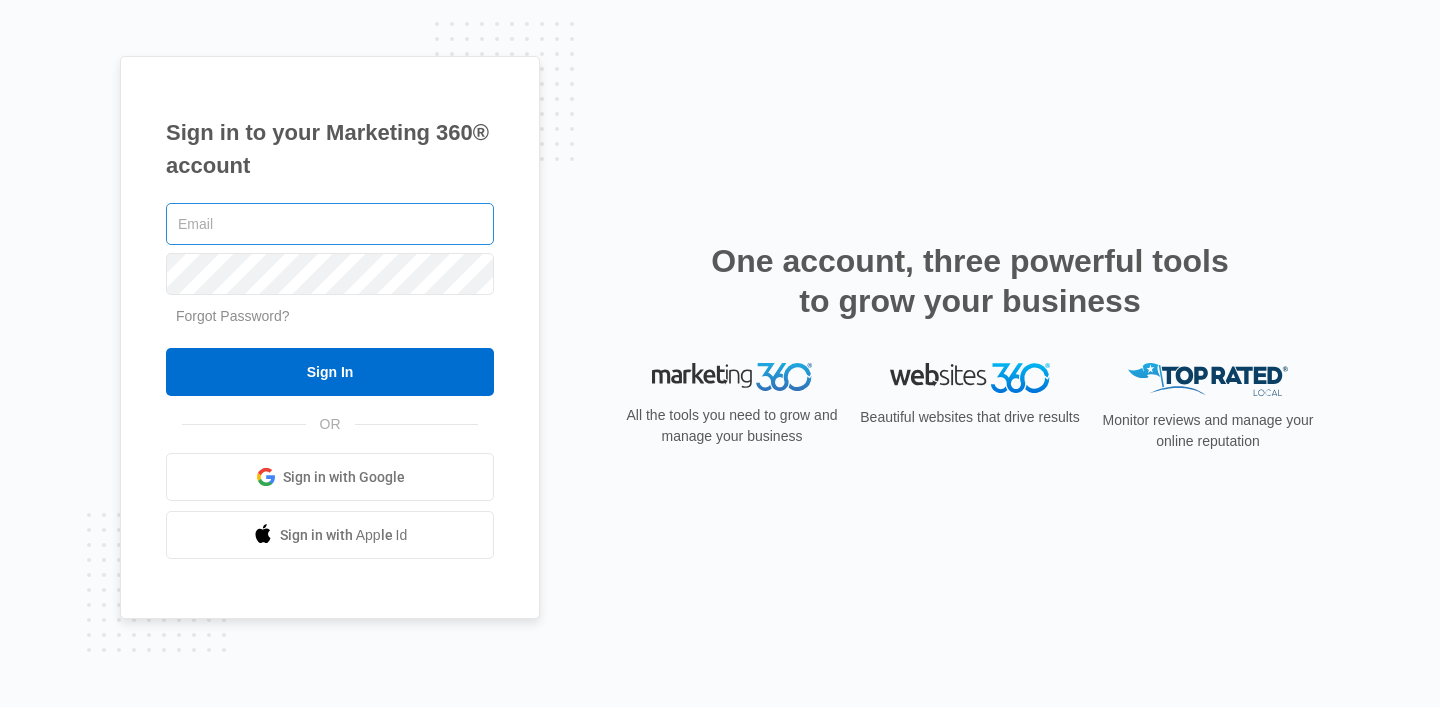 type on "[EMAIL]" 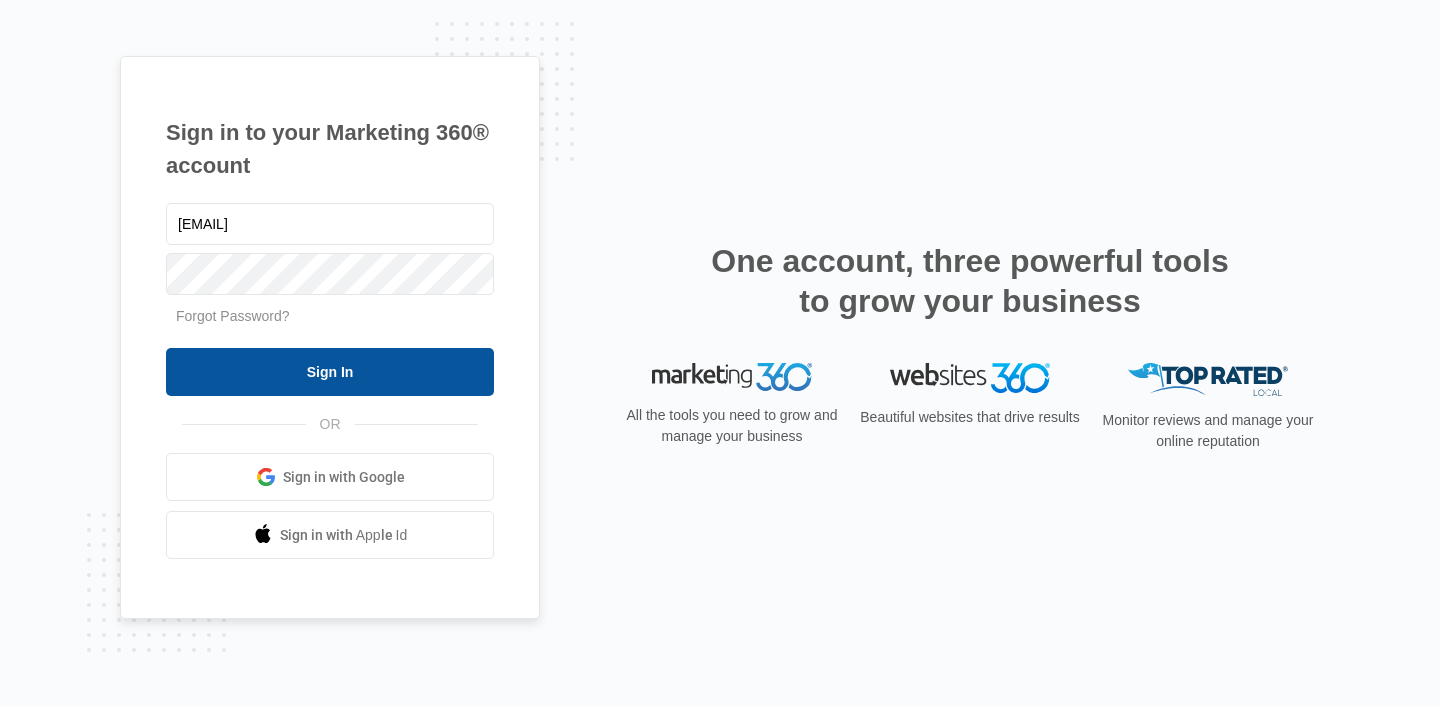 click on "Sign In" at bounding box center [330, 372] 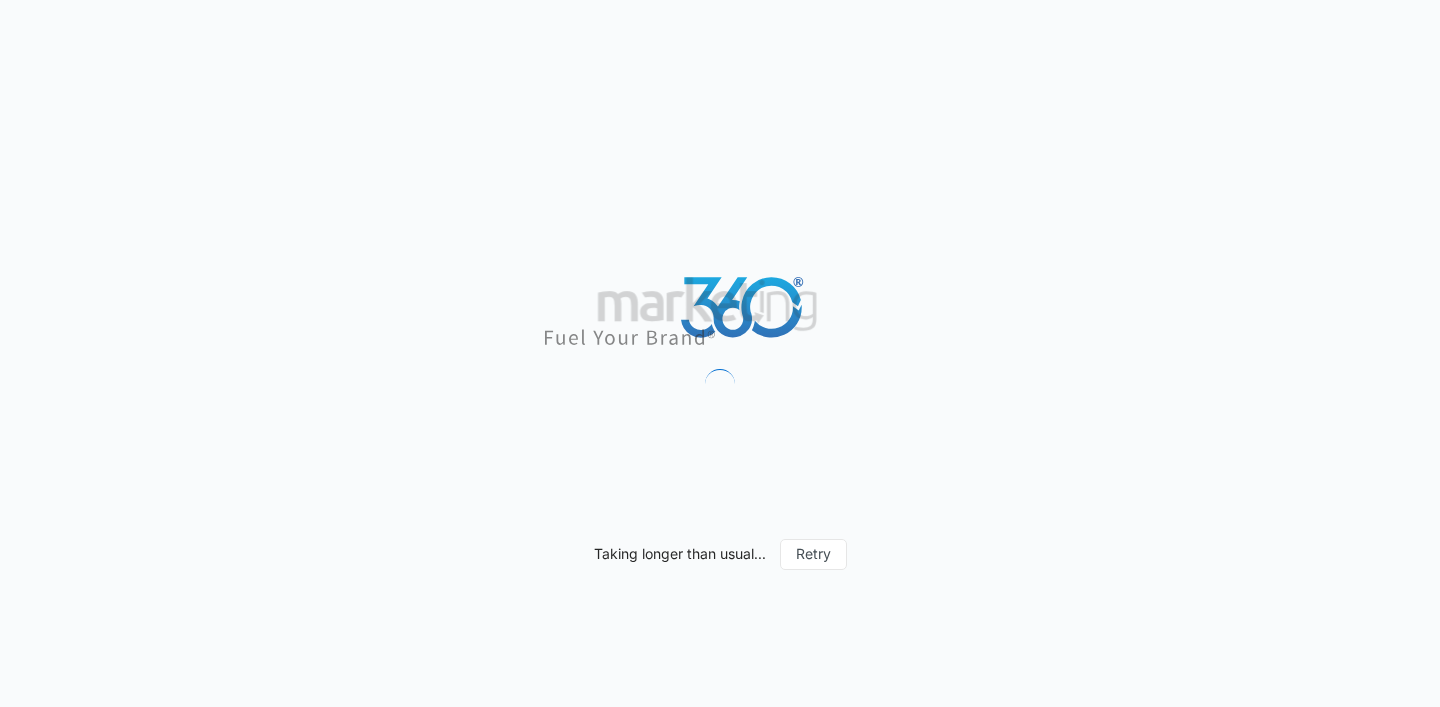 scroll, scrollTop: 0, scrollLeft: 0, axis: both 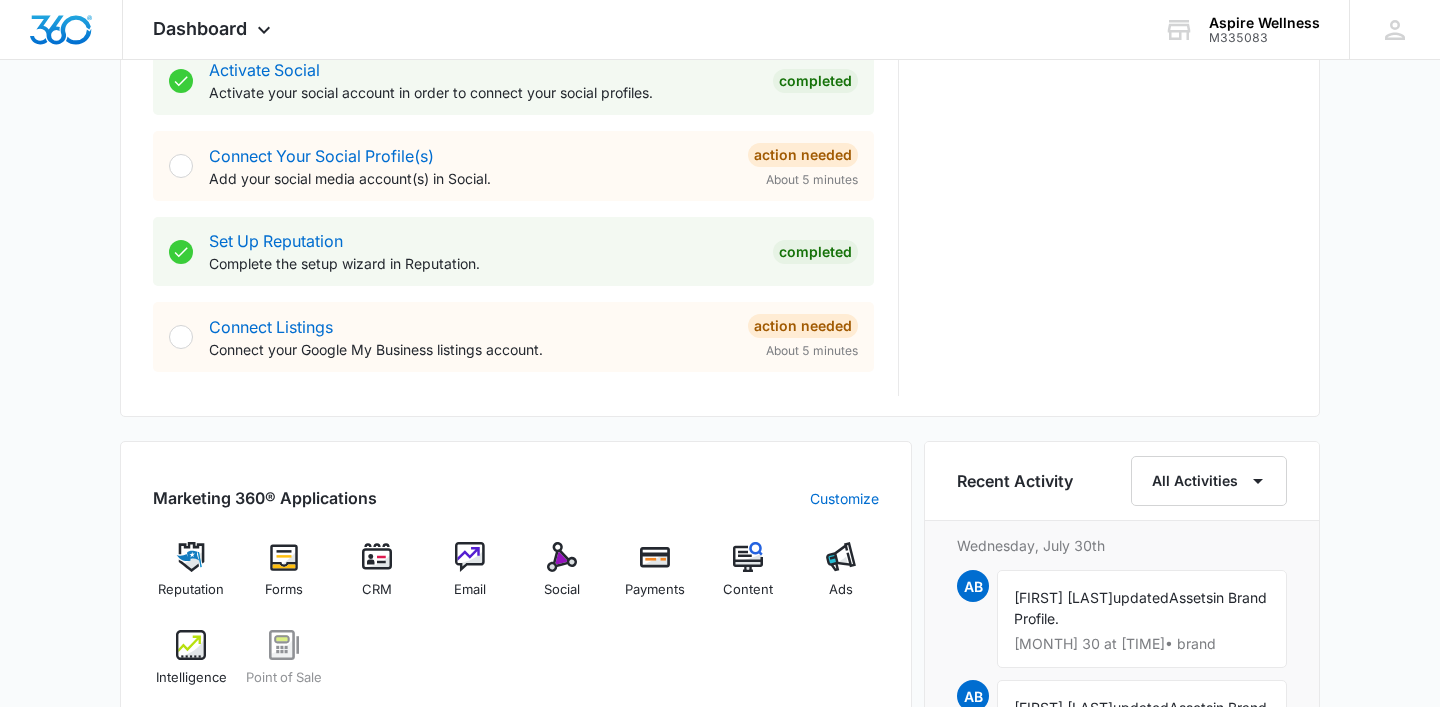 click at bounding box center [181, 337] 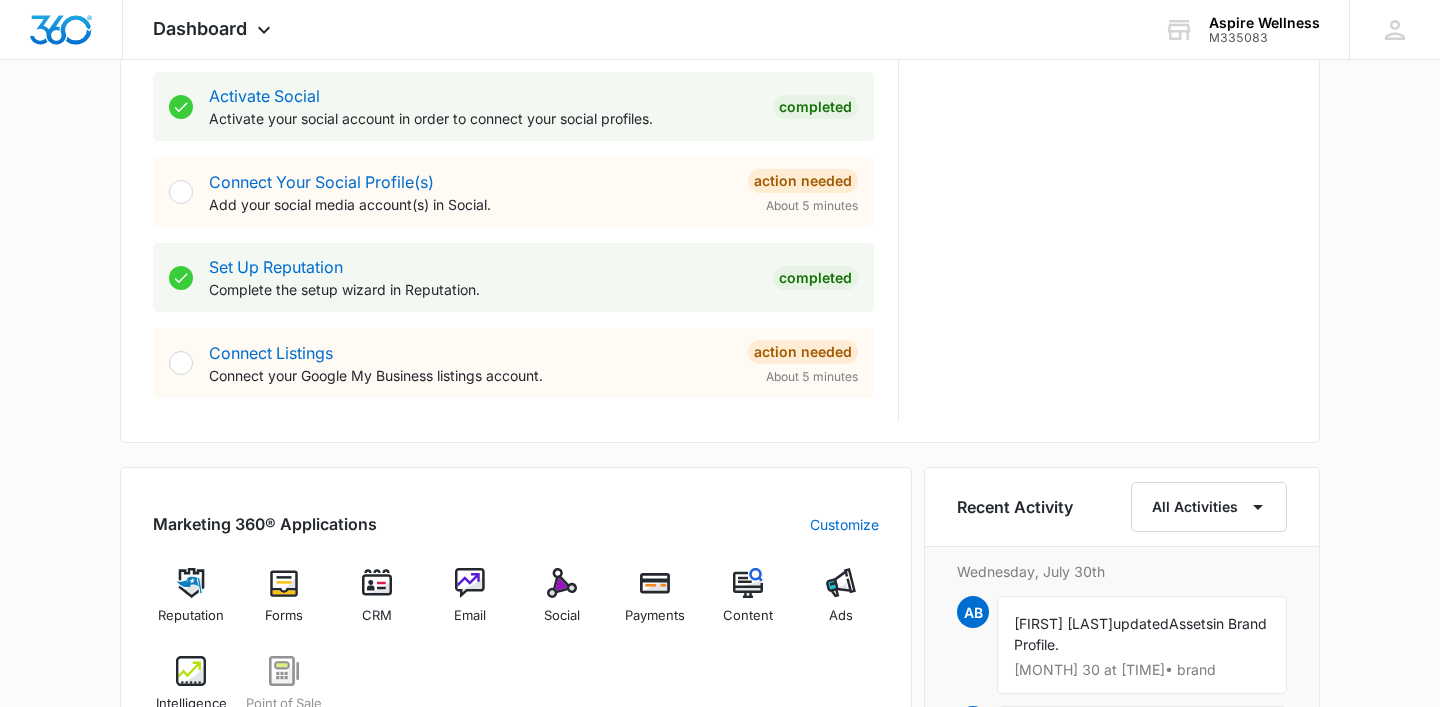 scroll, scrollTop: 837, scrollLeft: 0, axis: vertical 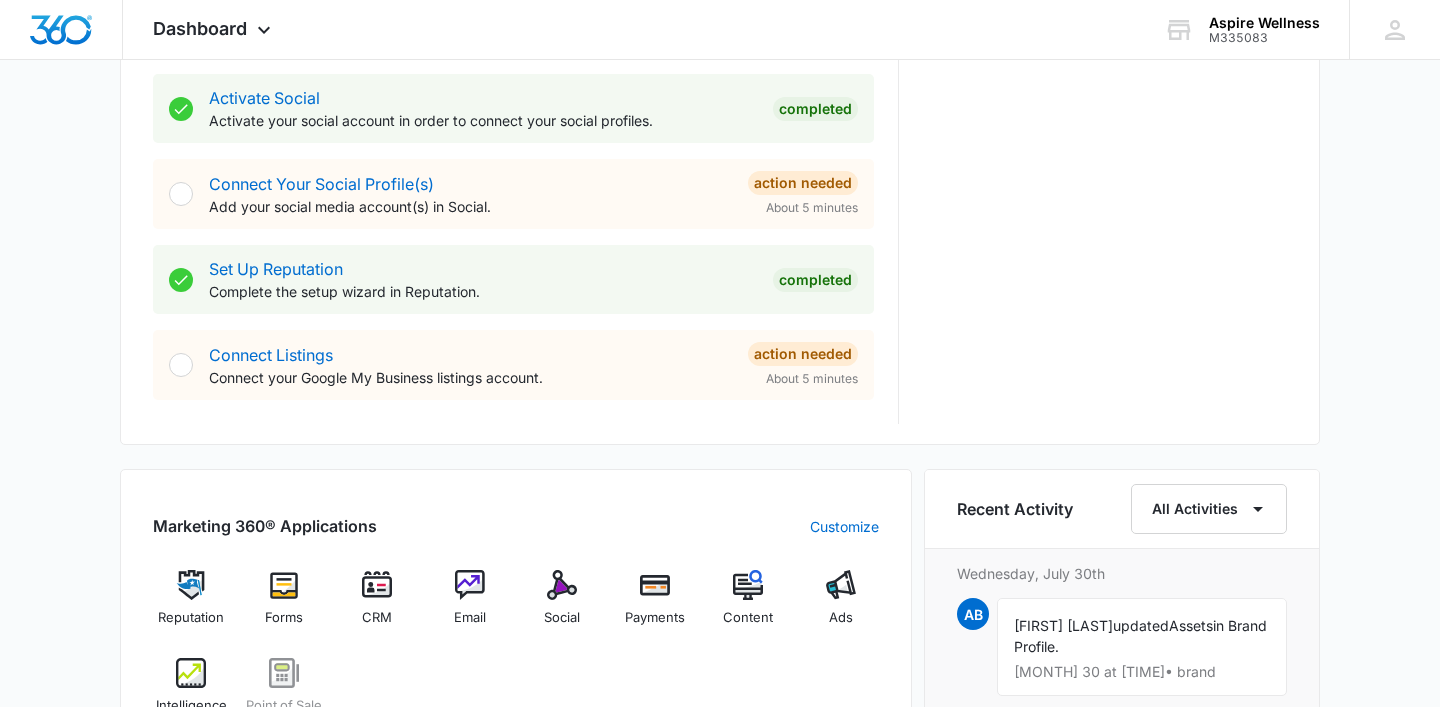 click on "Action Needed" at bounding box center [803, 354] 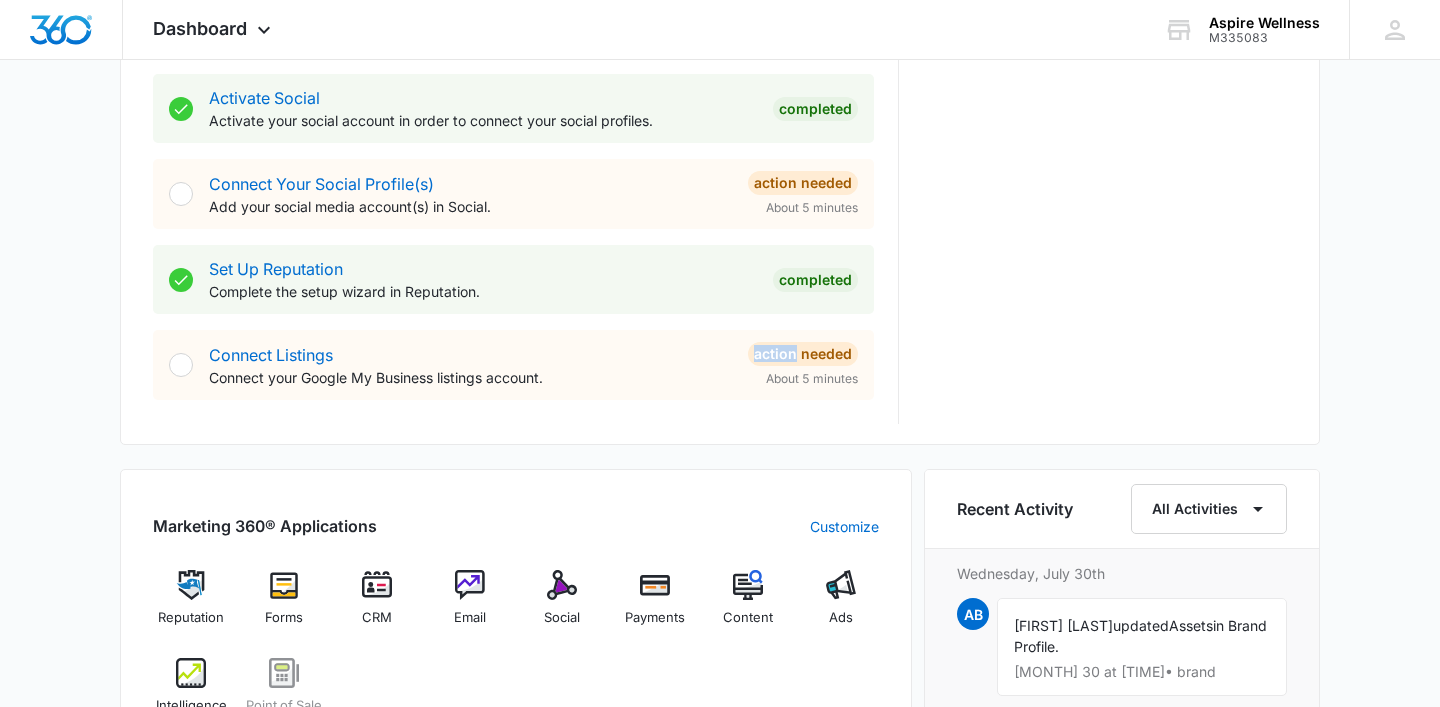 click on "Action Needed" at bounding box center [803, 354] 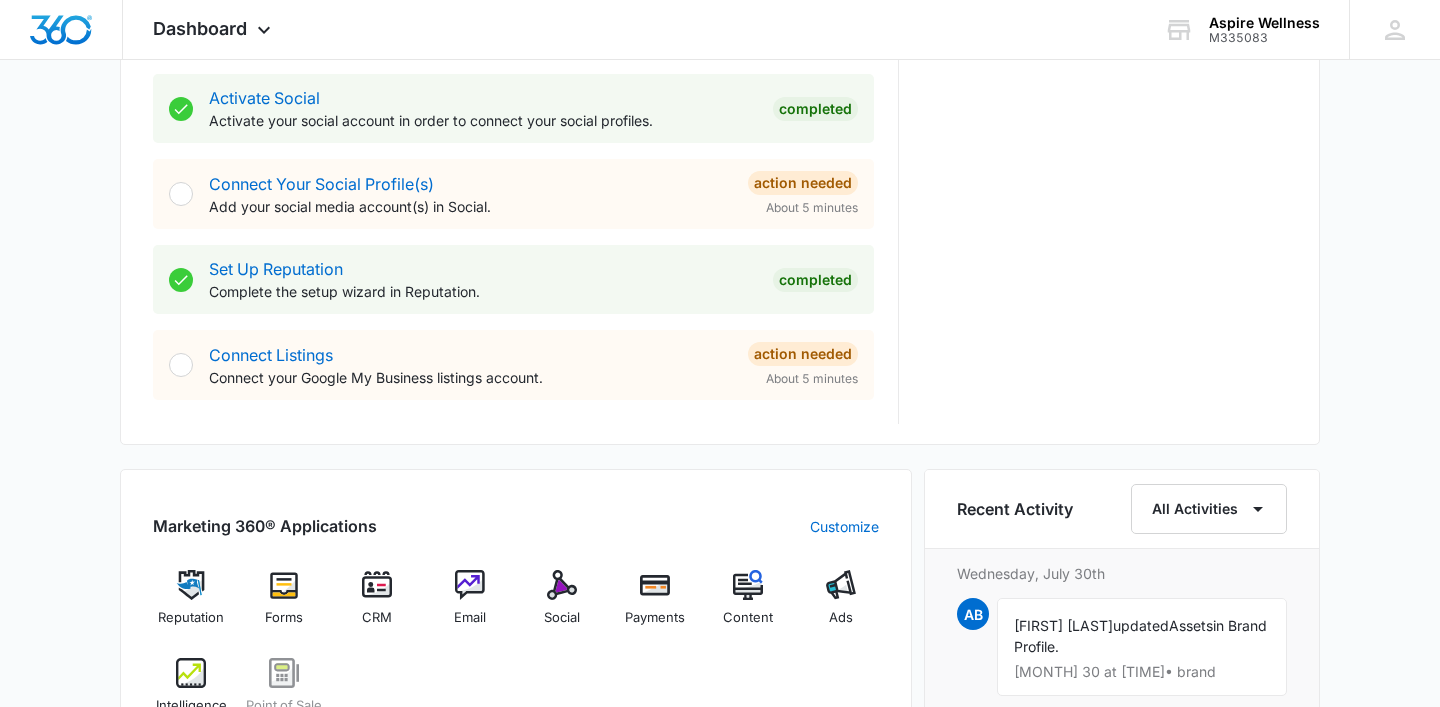 click on "Action Needed" at bounding box center (803, 354) 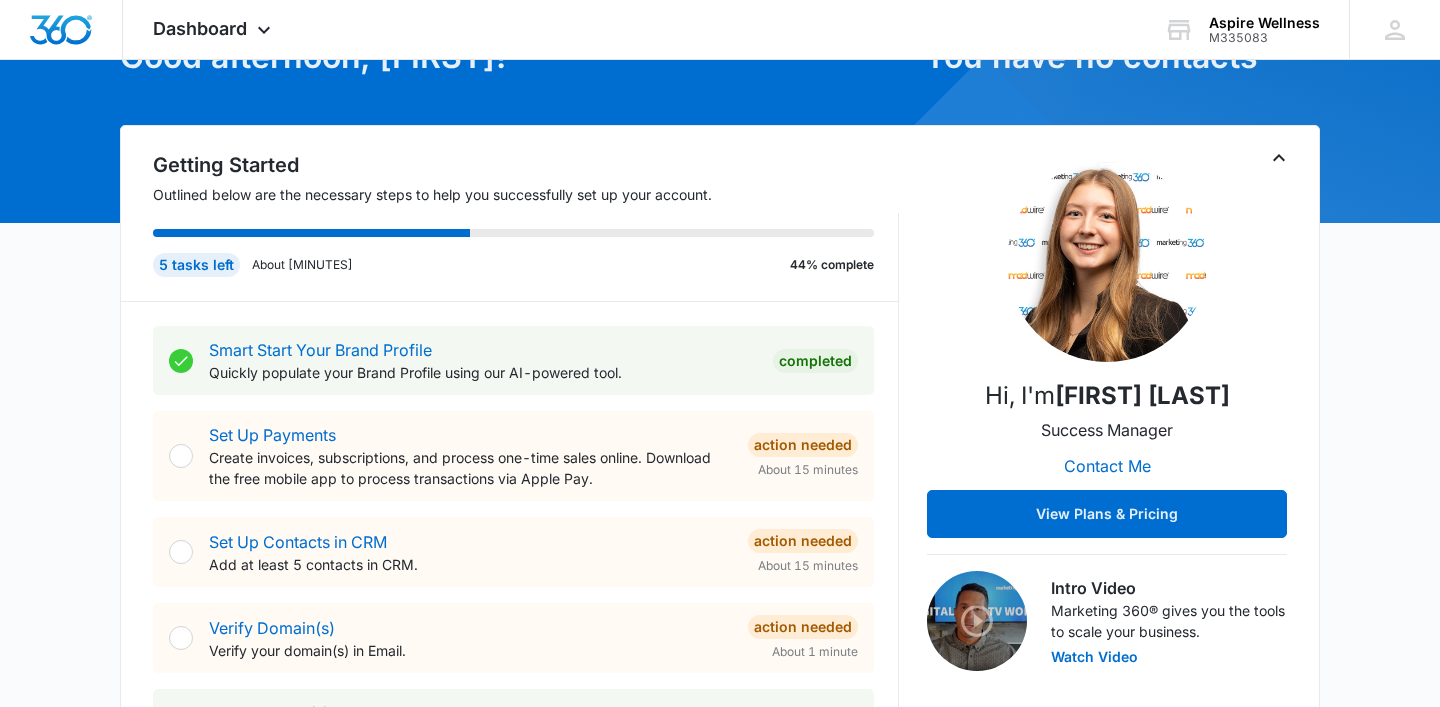 scroll, scrollTop: 0, scrollLeft: 0, axis: both 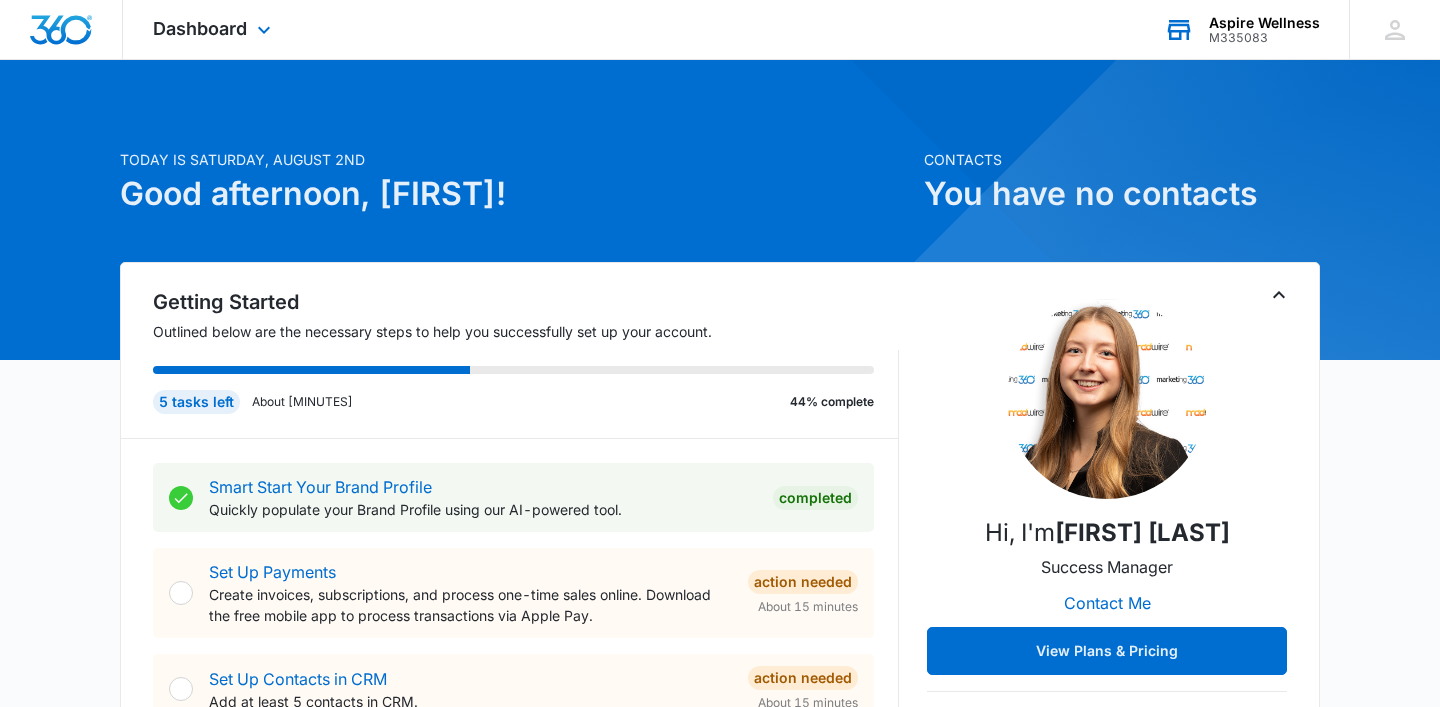 click 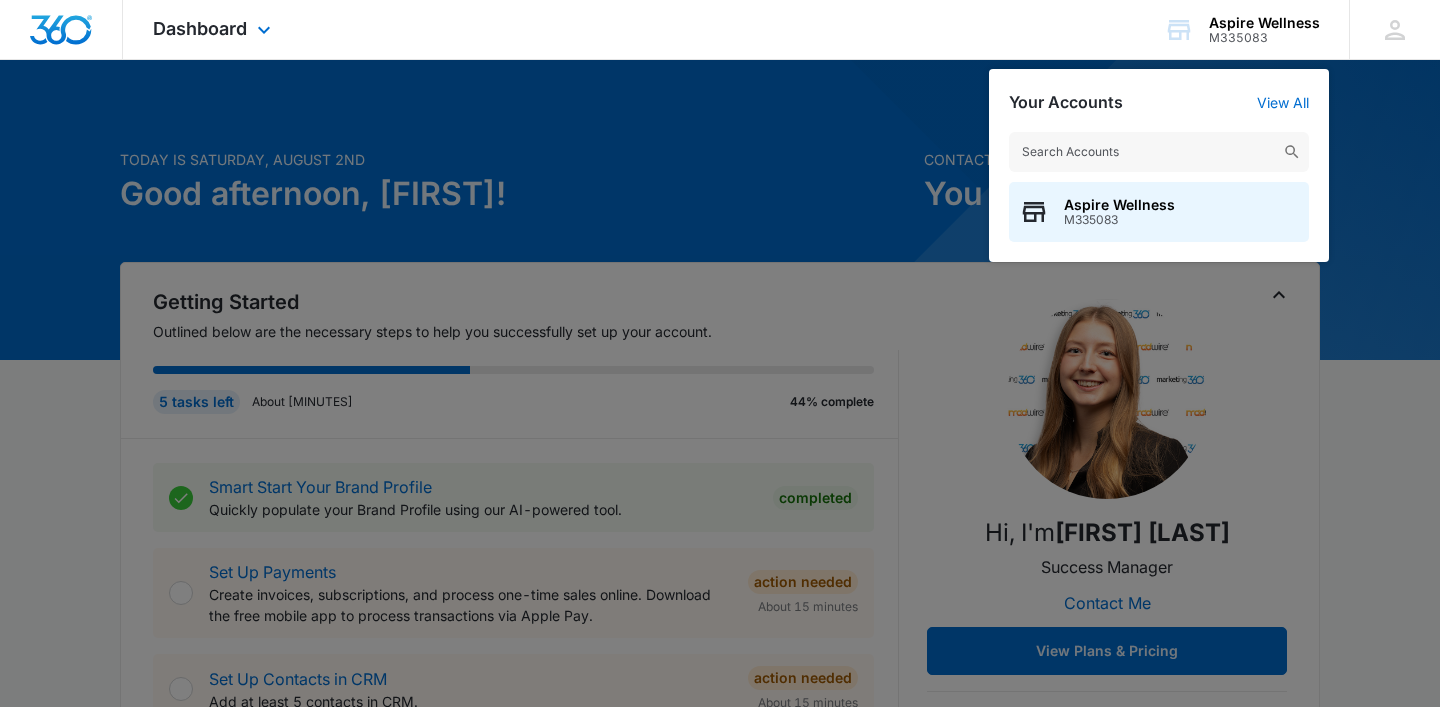 click on "Dashboard Apps Reputation Forms CRM Email Social Payments POS Content Ads Intelligence Files Brand Settings" at bounding box center [214, 29] 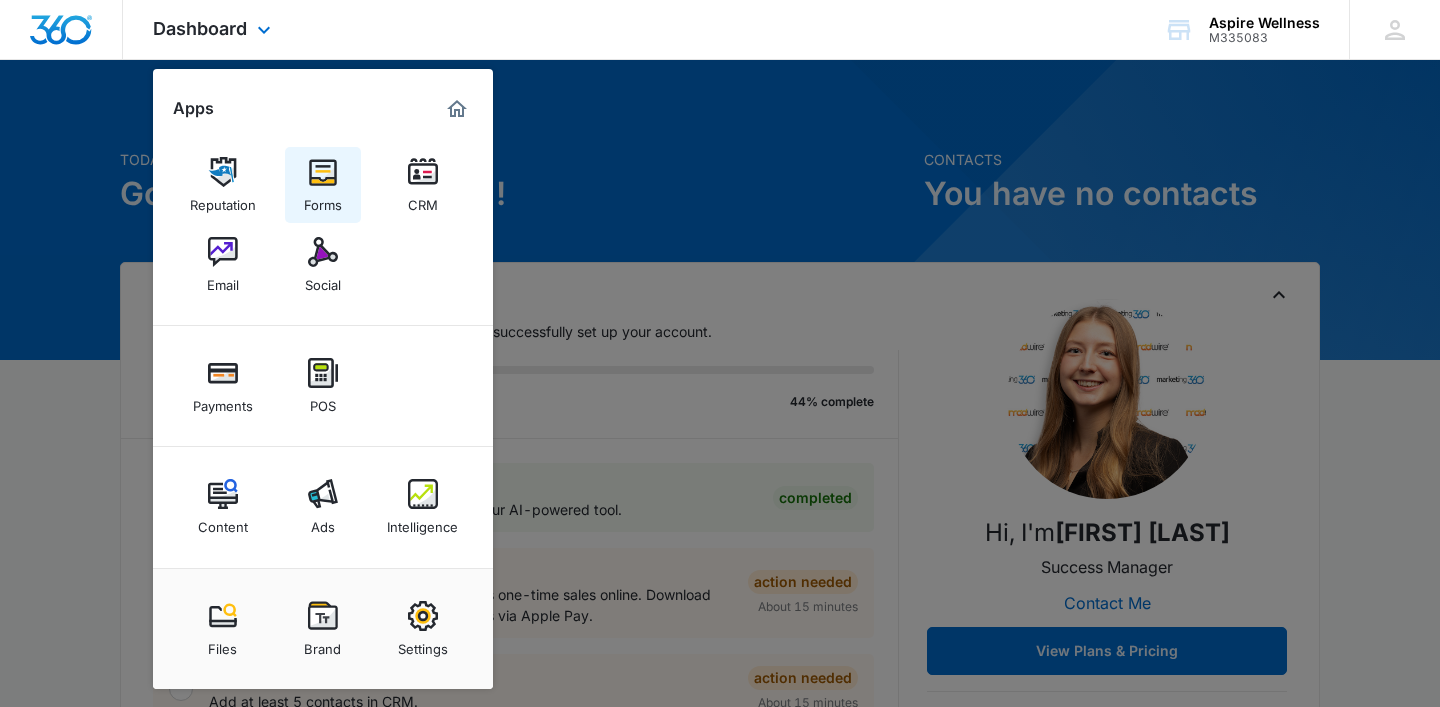 click on "Forms" at bounding box center [323, 200] 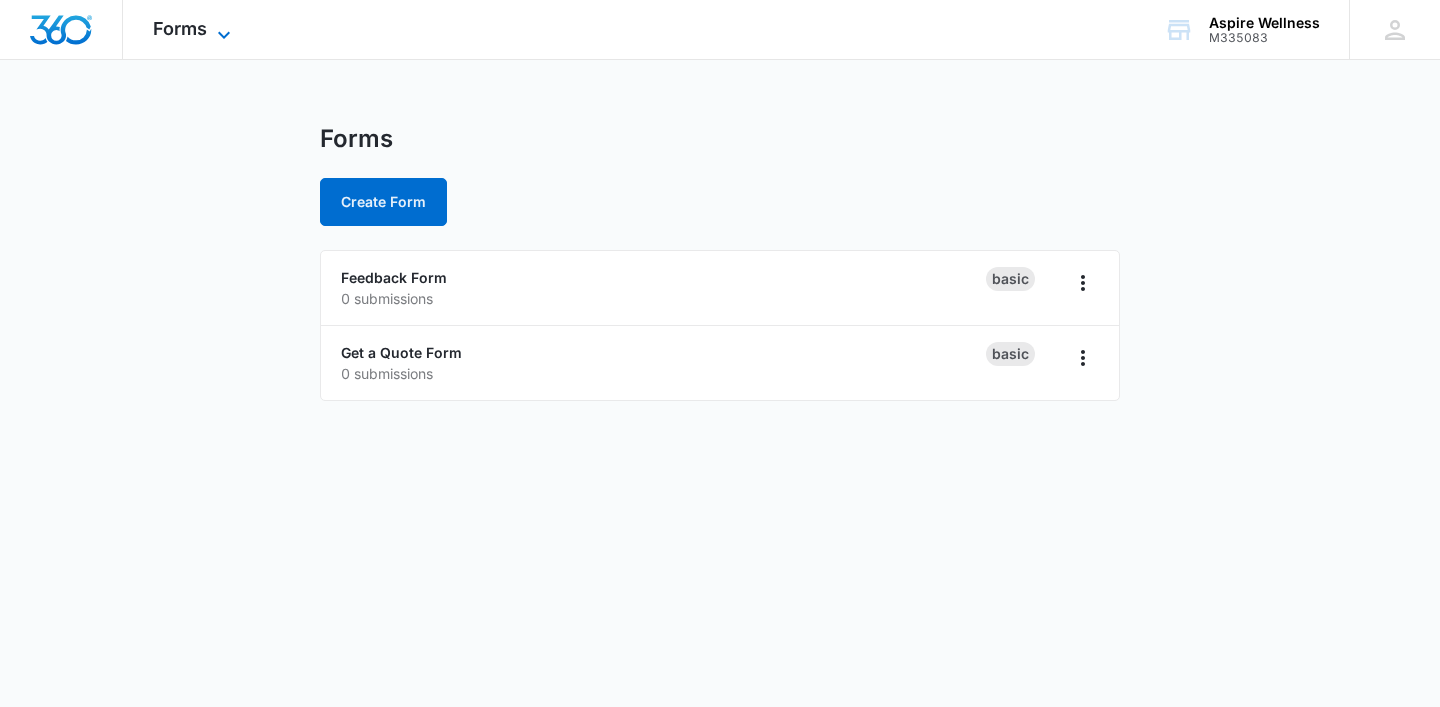click 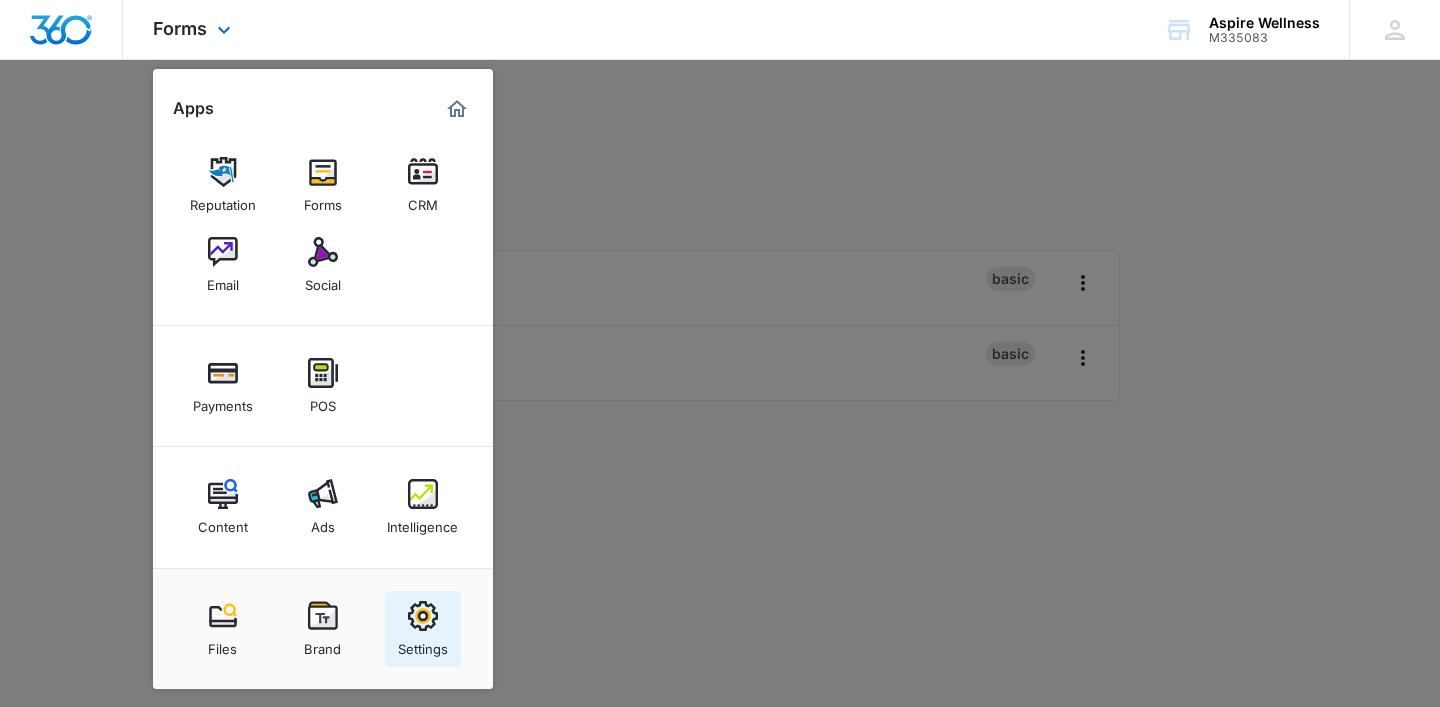 click on "Settings" at bounding box center (423, 644) 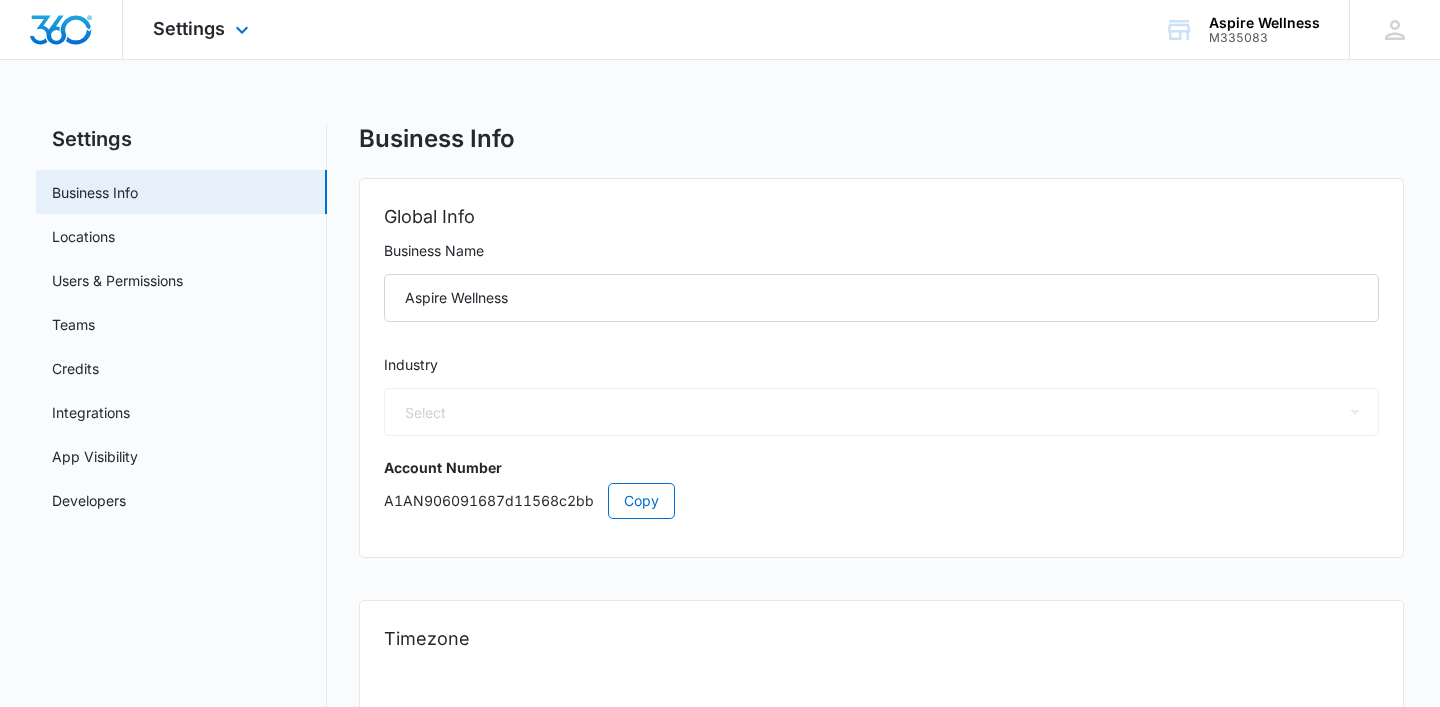 select on "US" 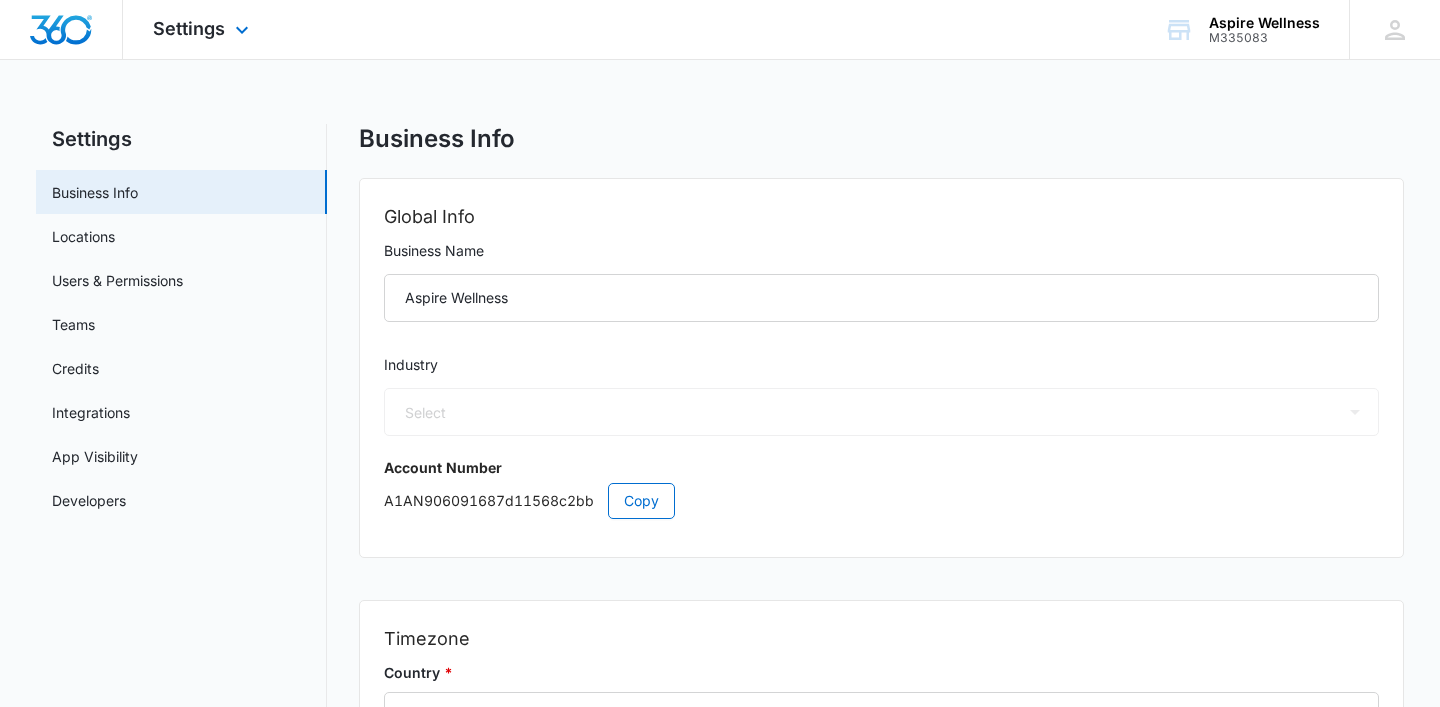 select on "22" 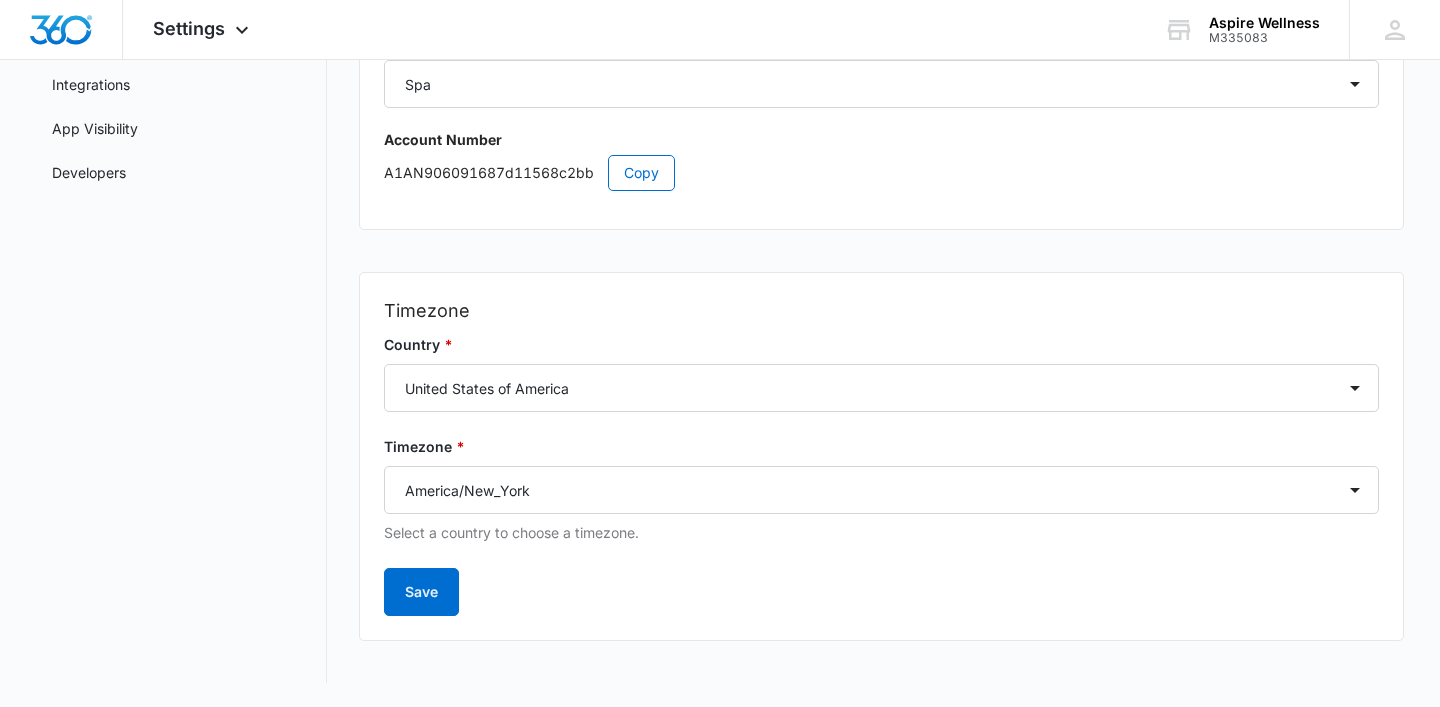 scroll, scrollTop: 0, scrollLeft: 0, axis: both 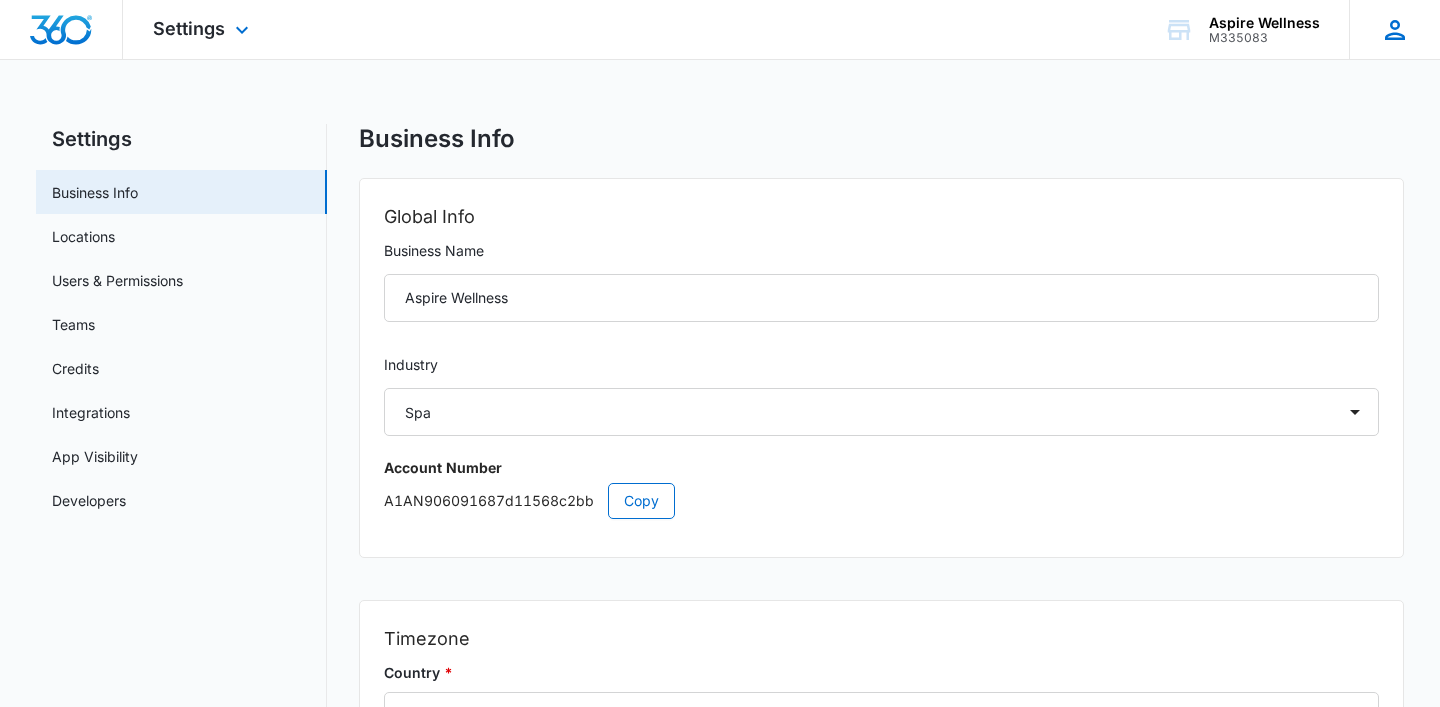 click 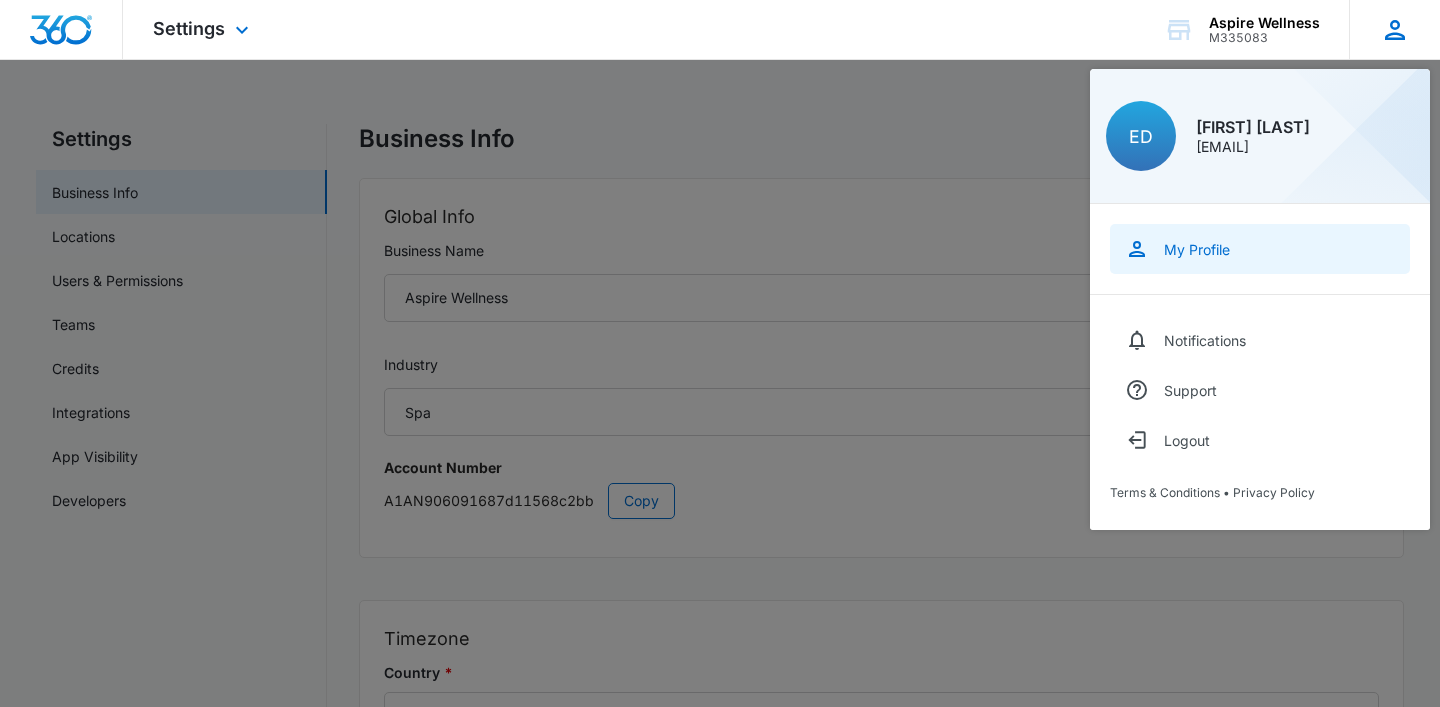 click on "My Profile" at bounding box center [1260, 249] 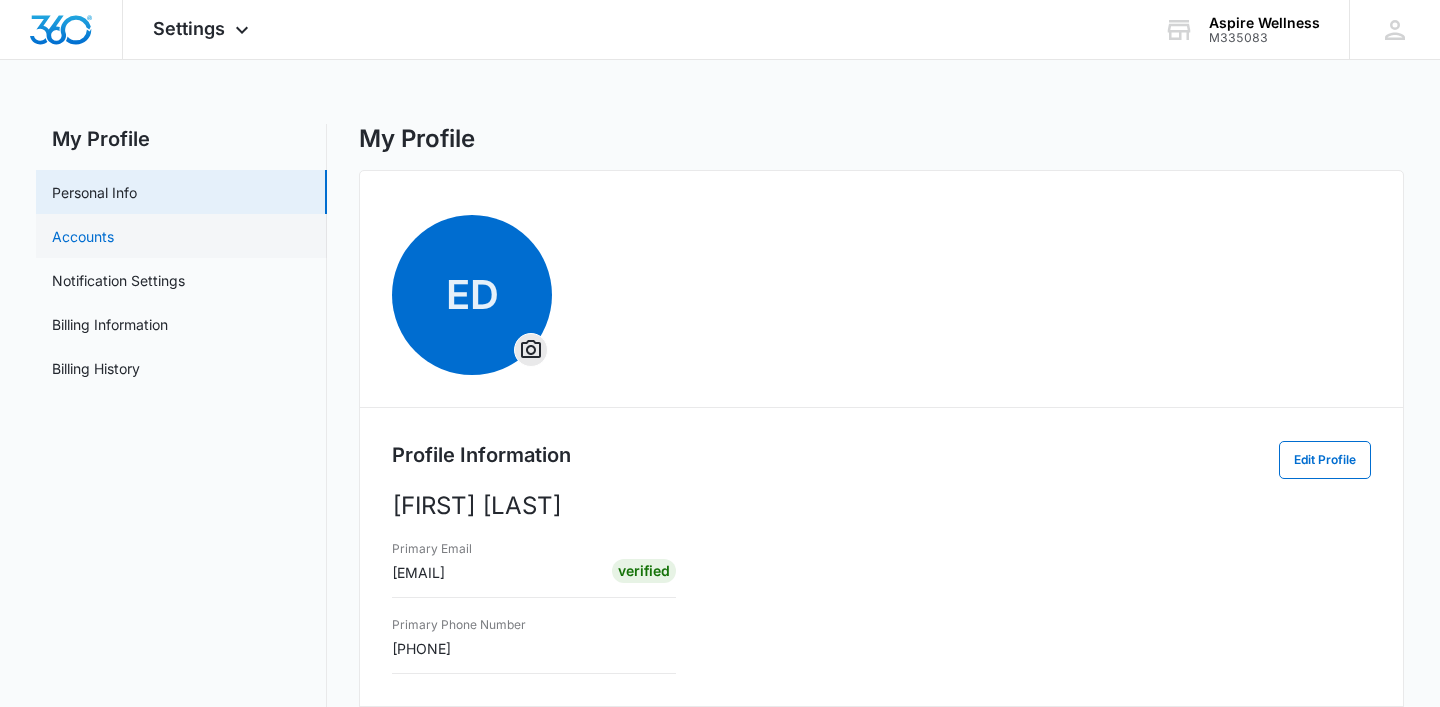 click on "Accounts" at bounding box center [83, 236] 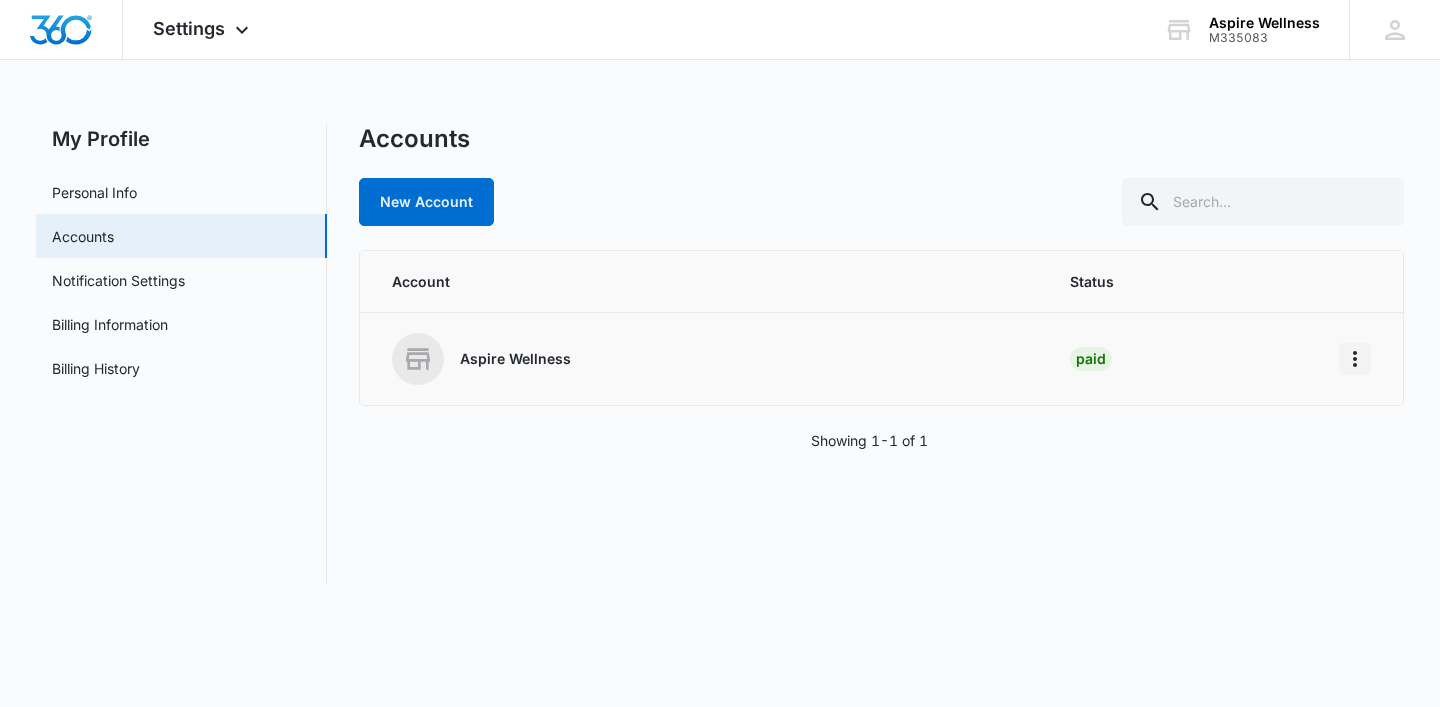click 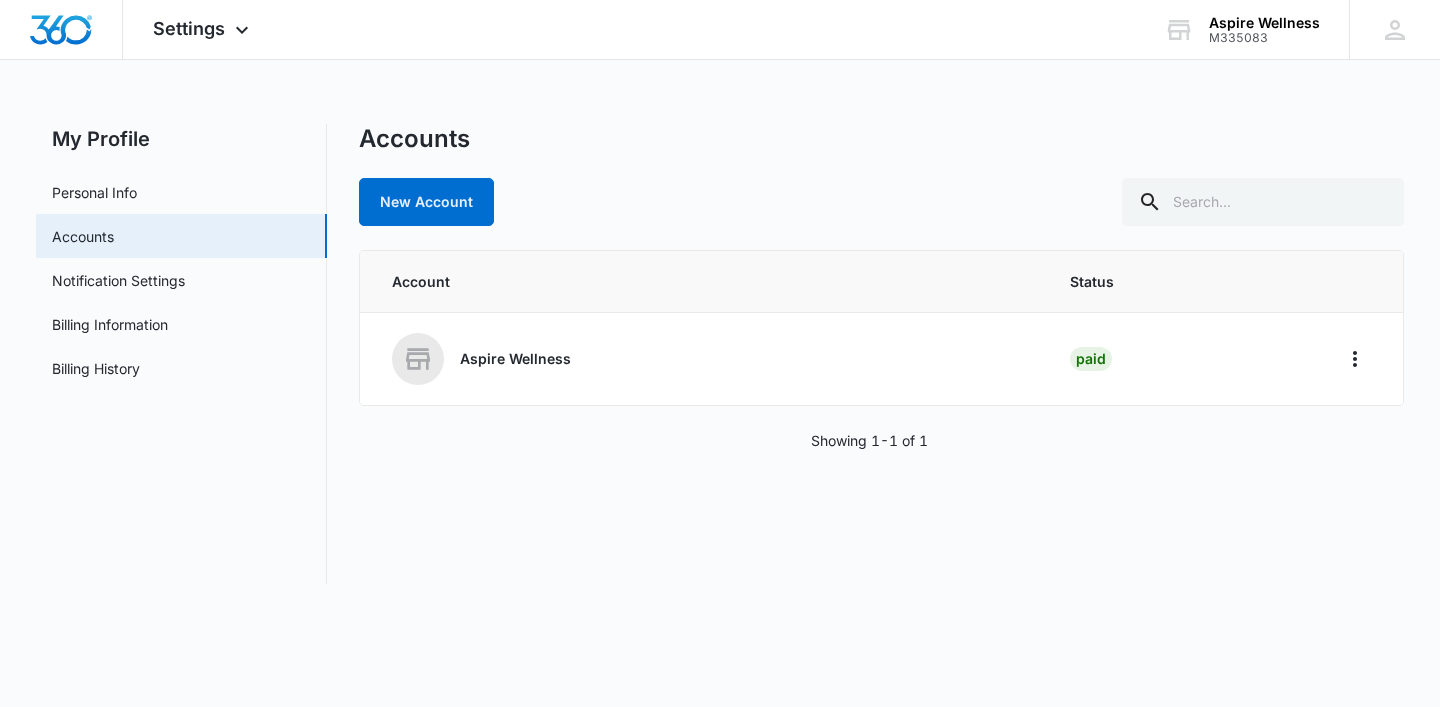 click on "Accounts New Account" at bounding box center [881, 175] 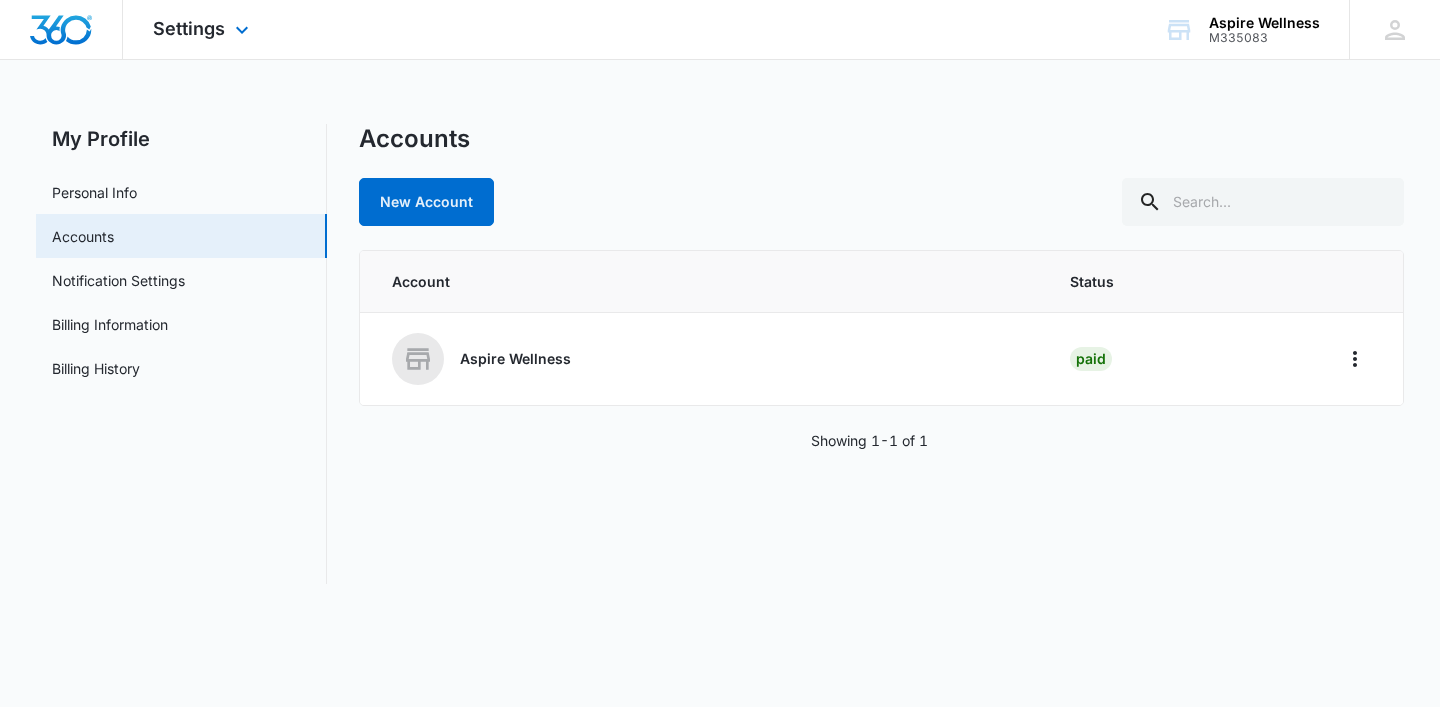 click at bounding box center [61, 30] 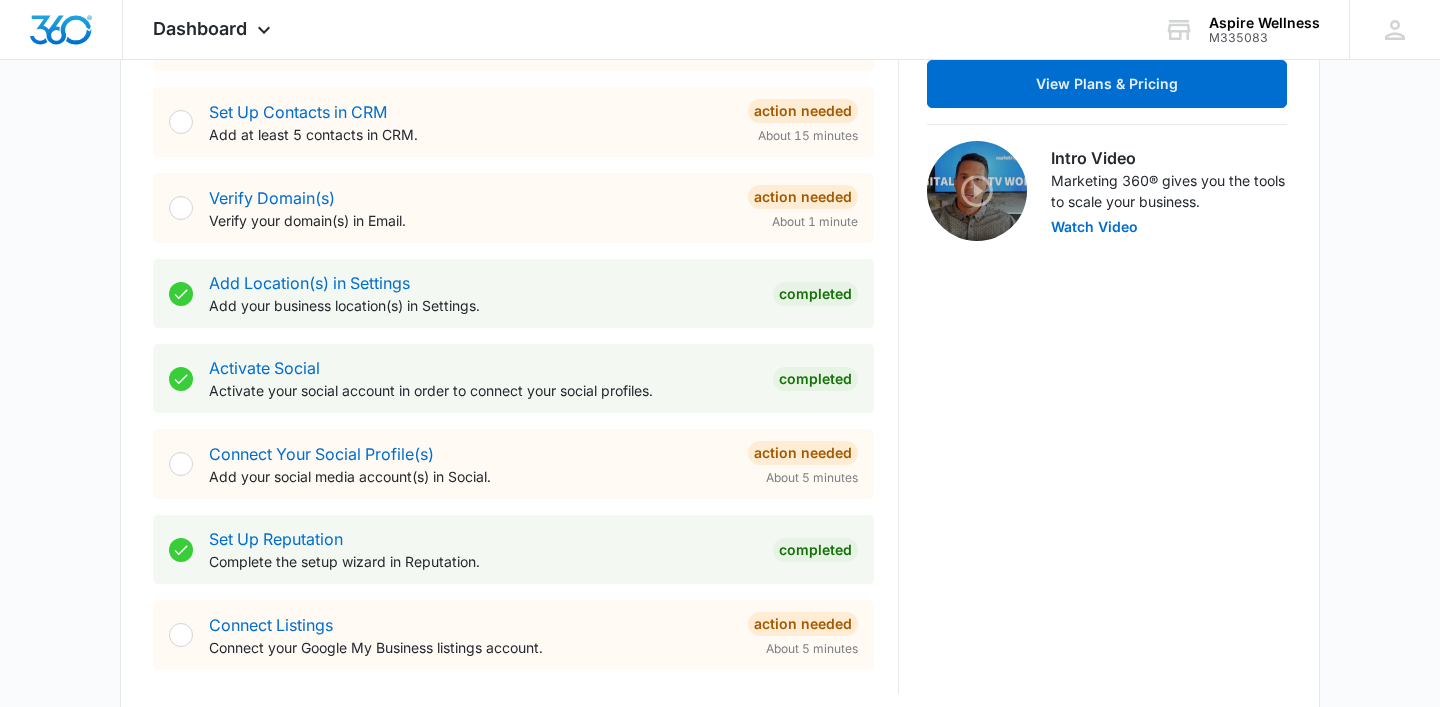scroll, scrollTop: 569, scrollLeft: 0, axis: vertical 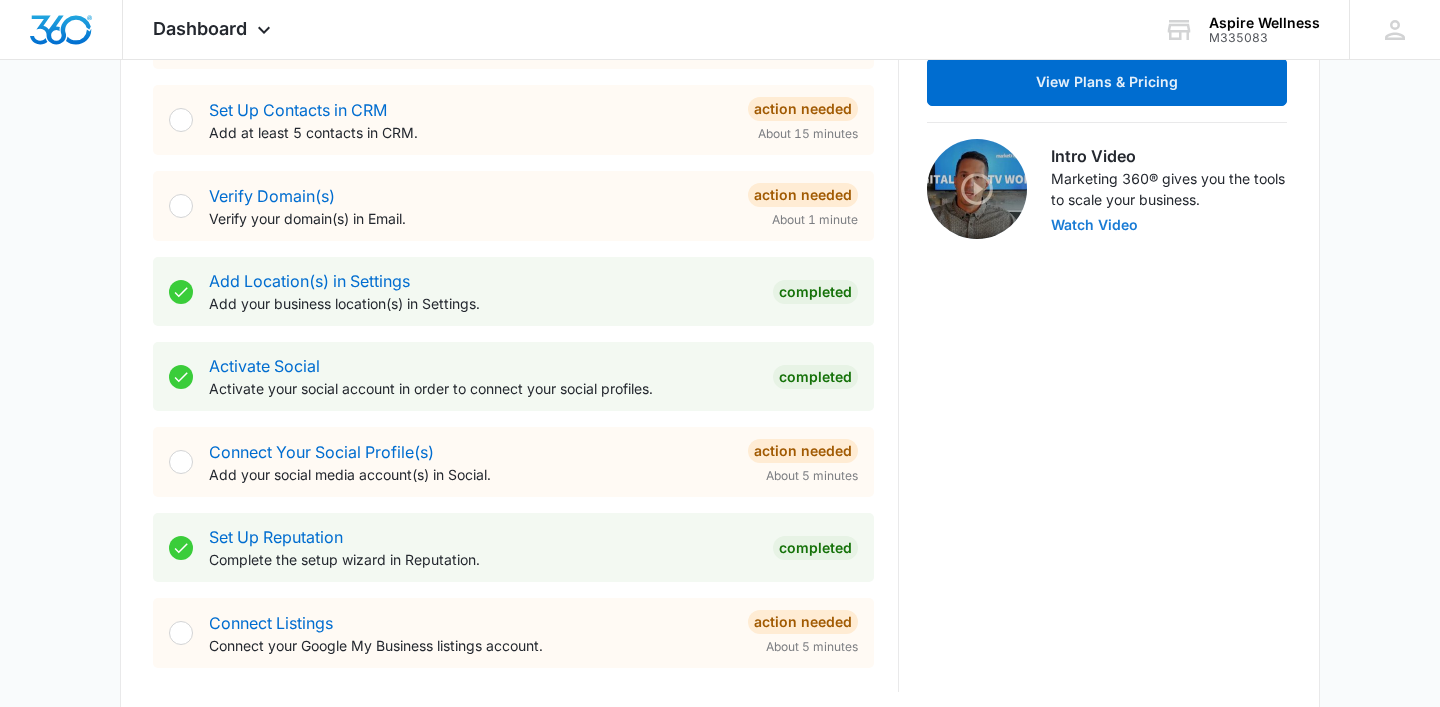 click on "Watch Video" at bounding box center (1094, 225) 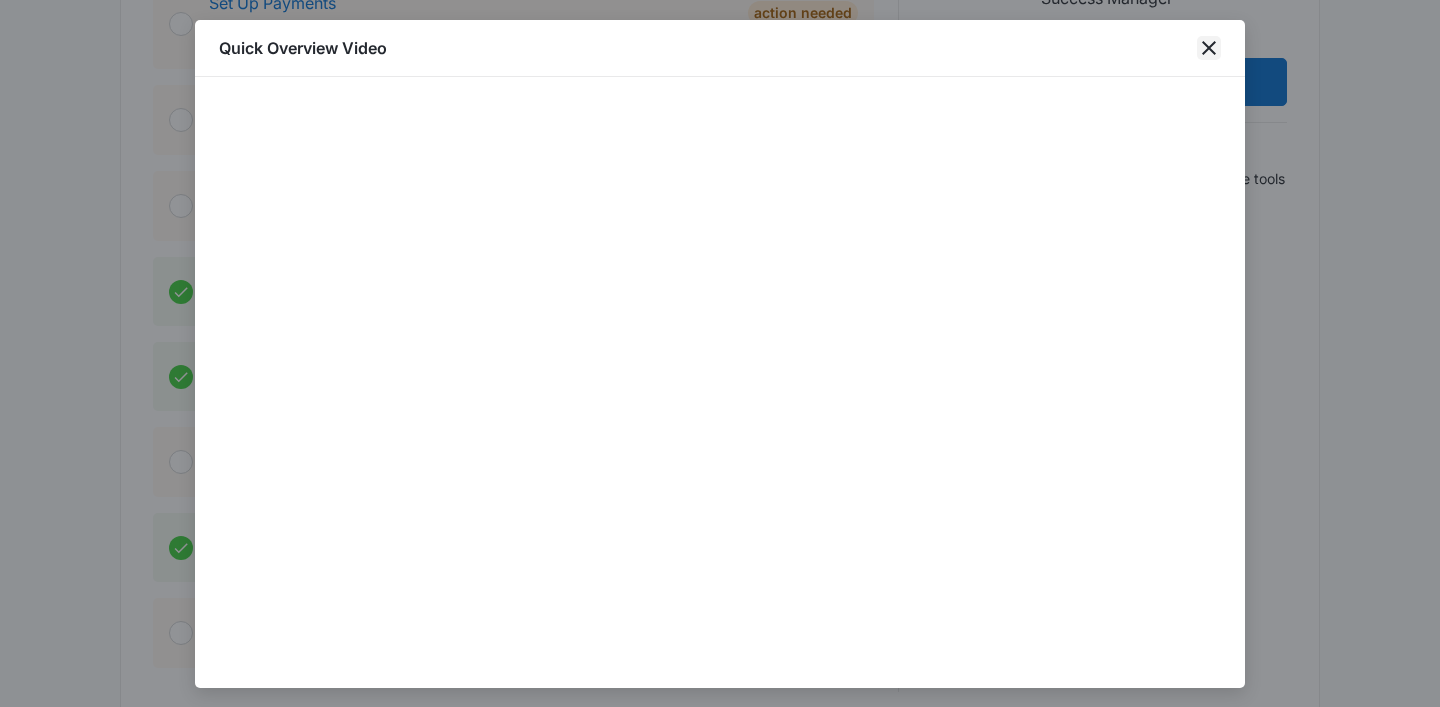 click 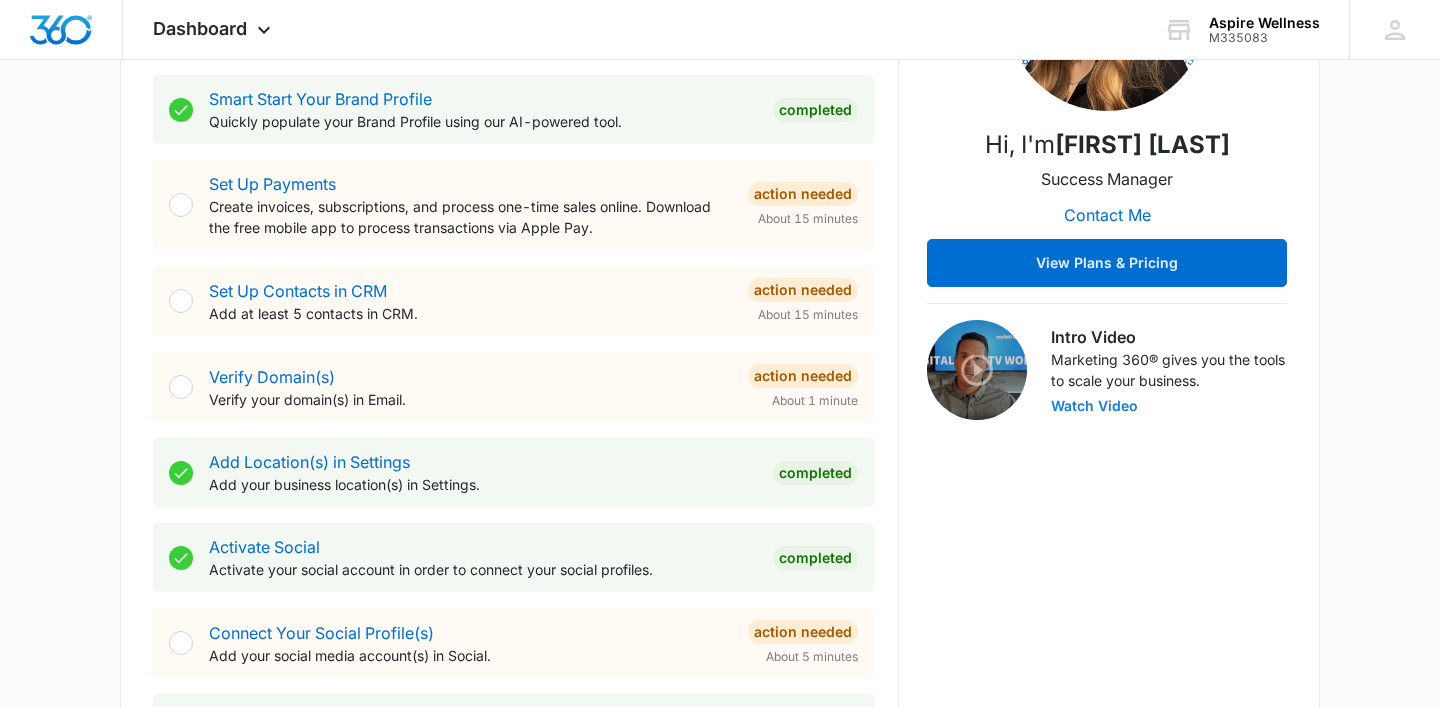 scroll, scrollTop: 386, scrollLeft: 0, axis: vertical 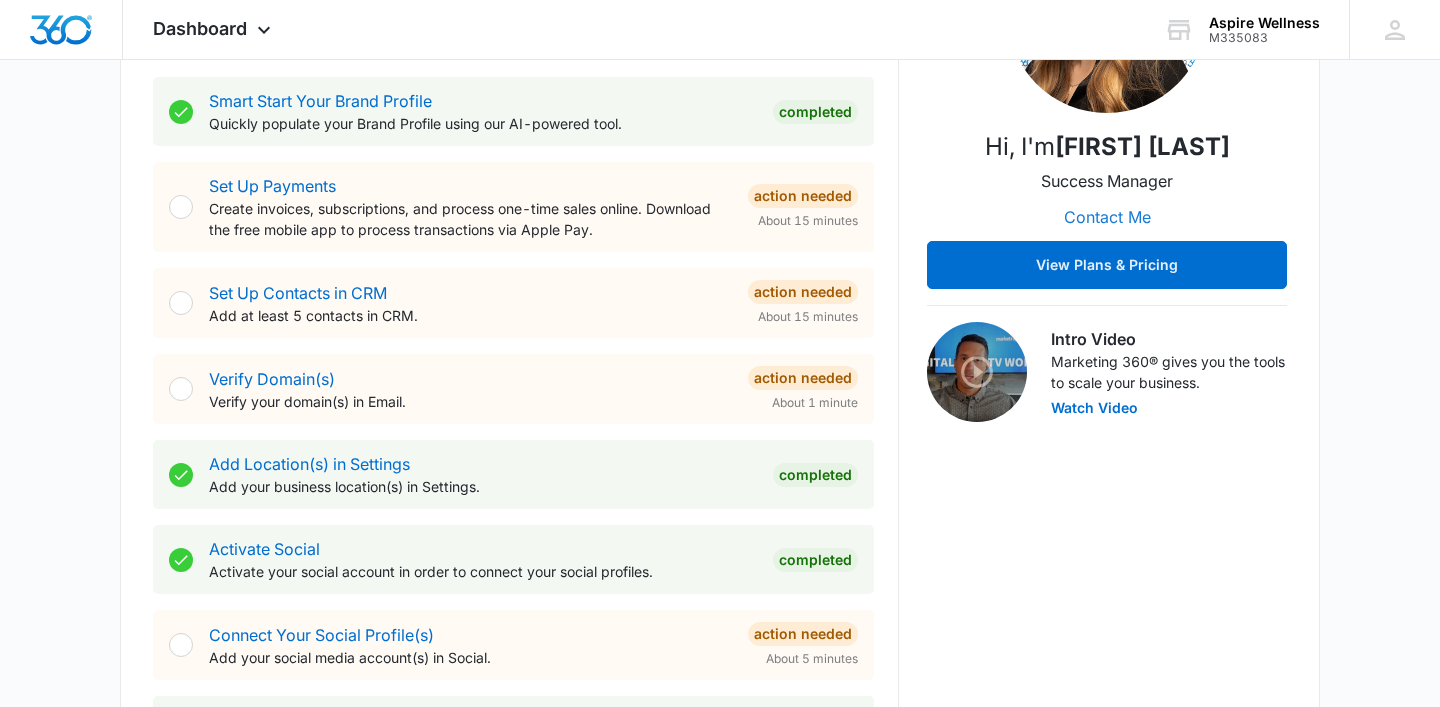 click on "Contact Me" at bounding box center [1107, 217] 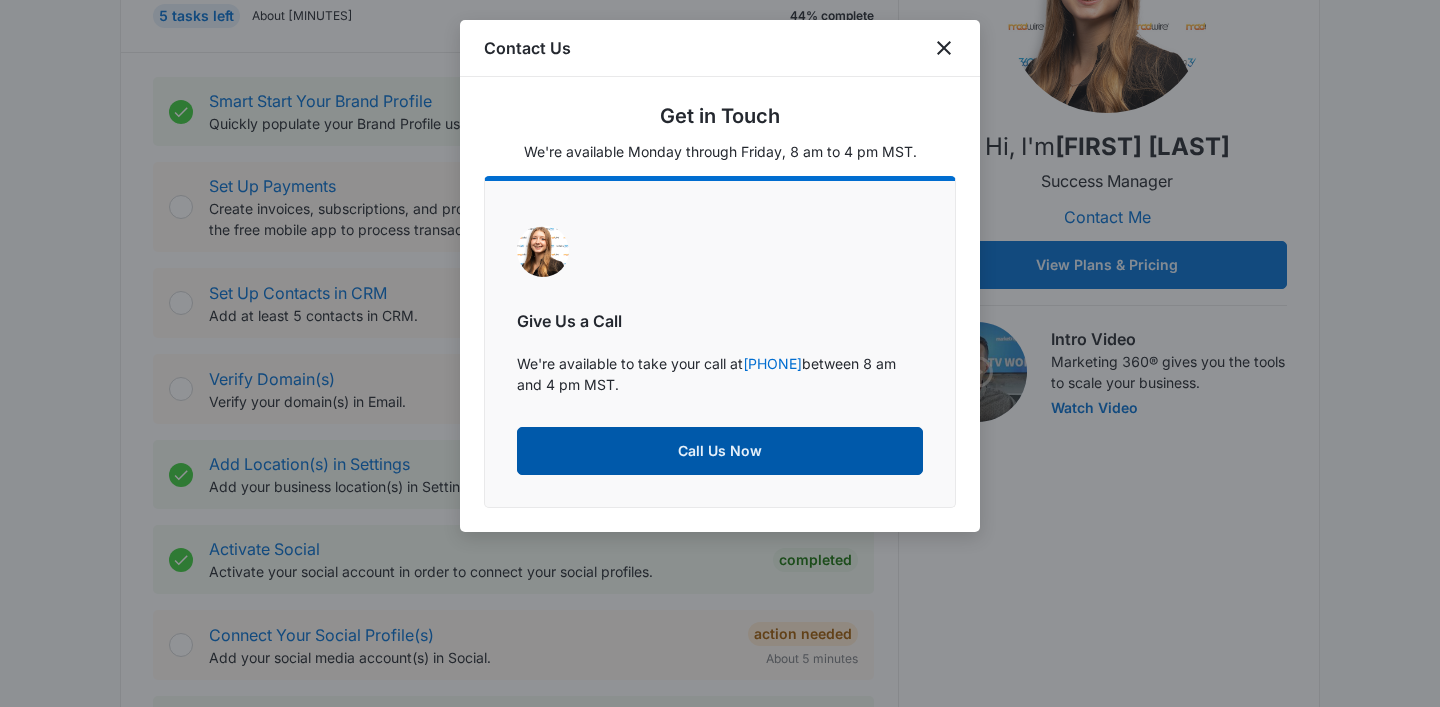 click on "Call Us Now" at bounding box center (720, 451) 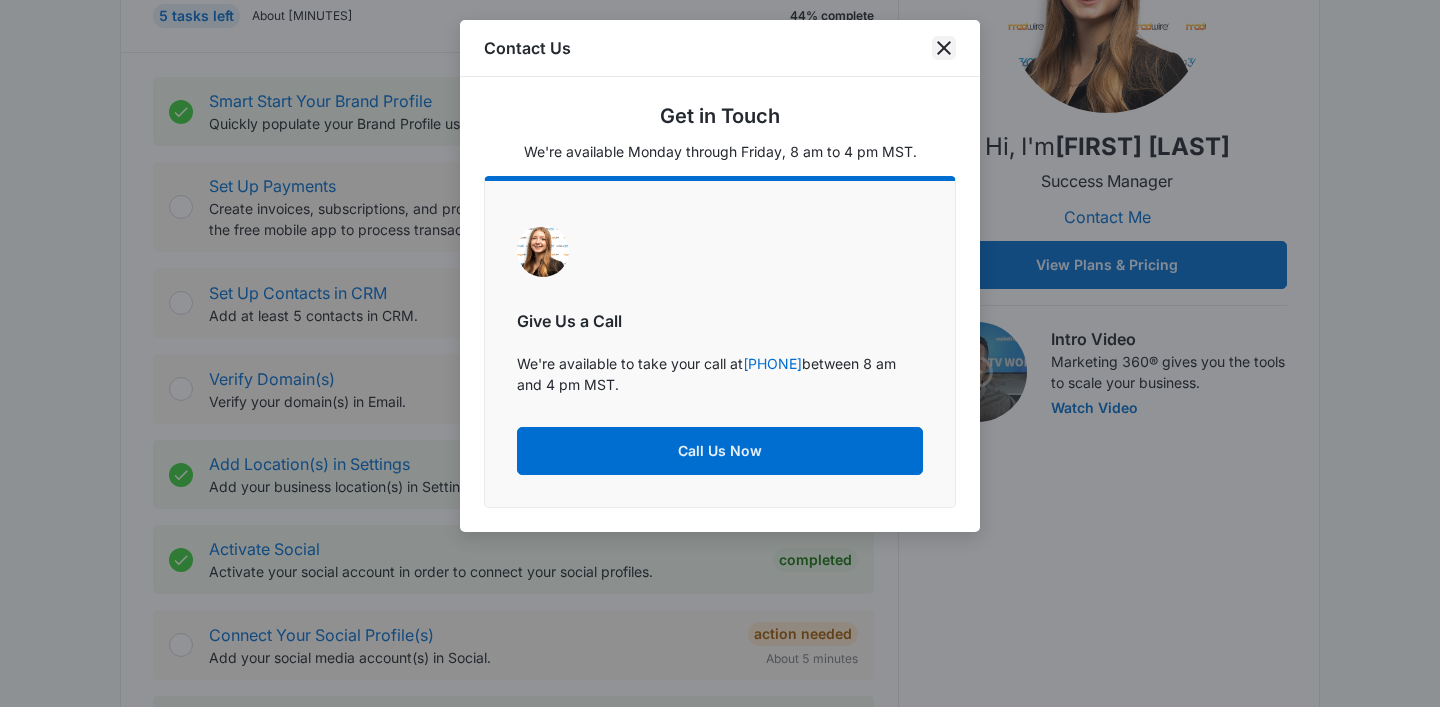 click 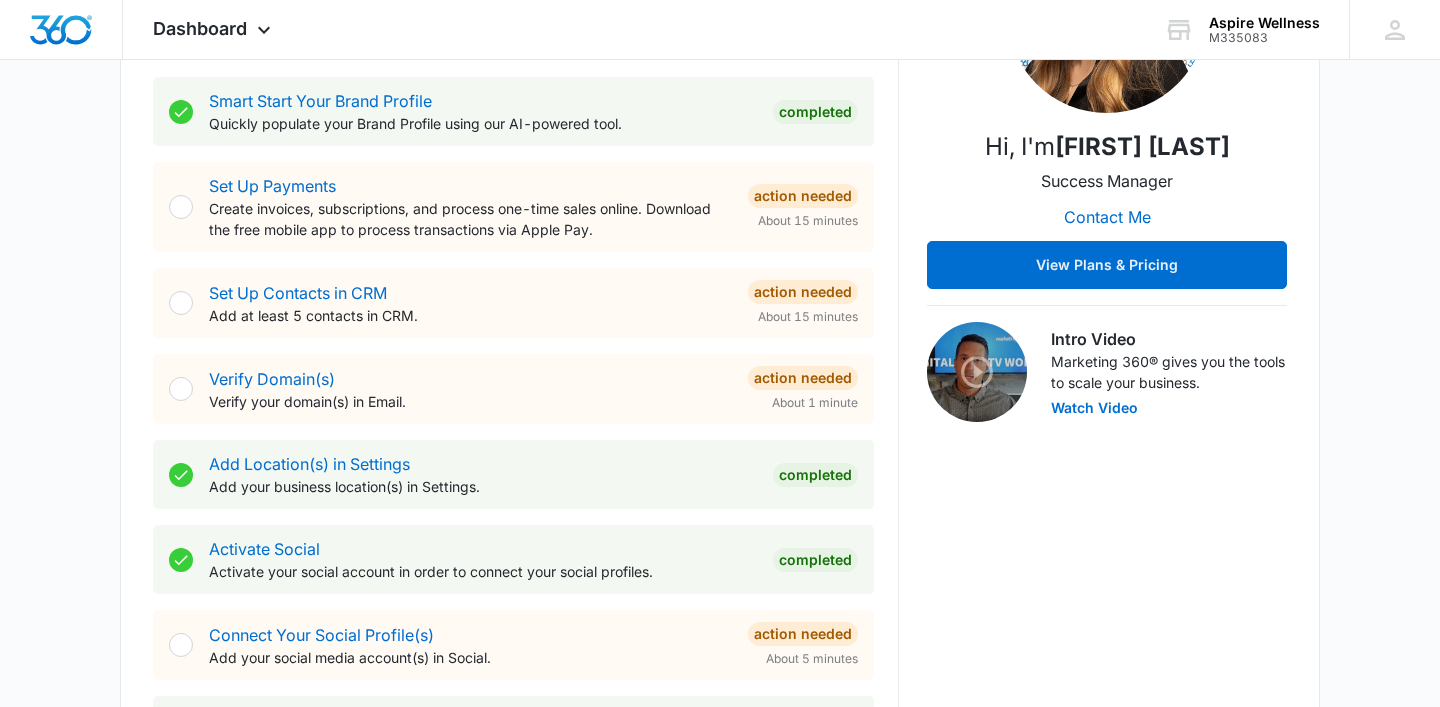 click at bounding box center [181, 207] 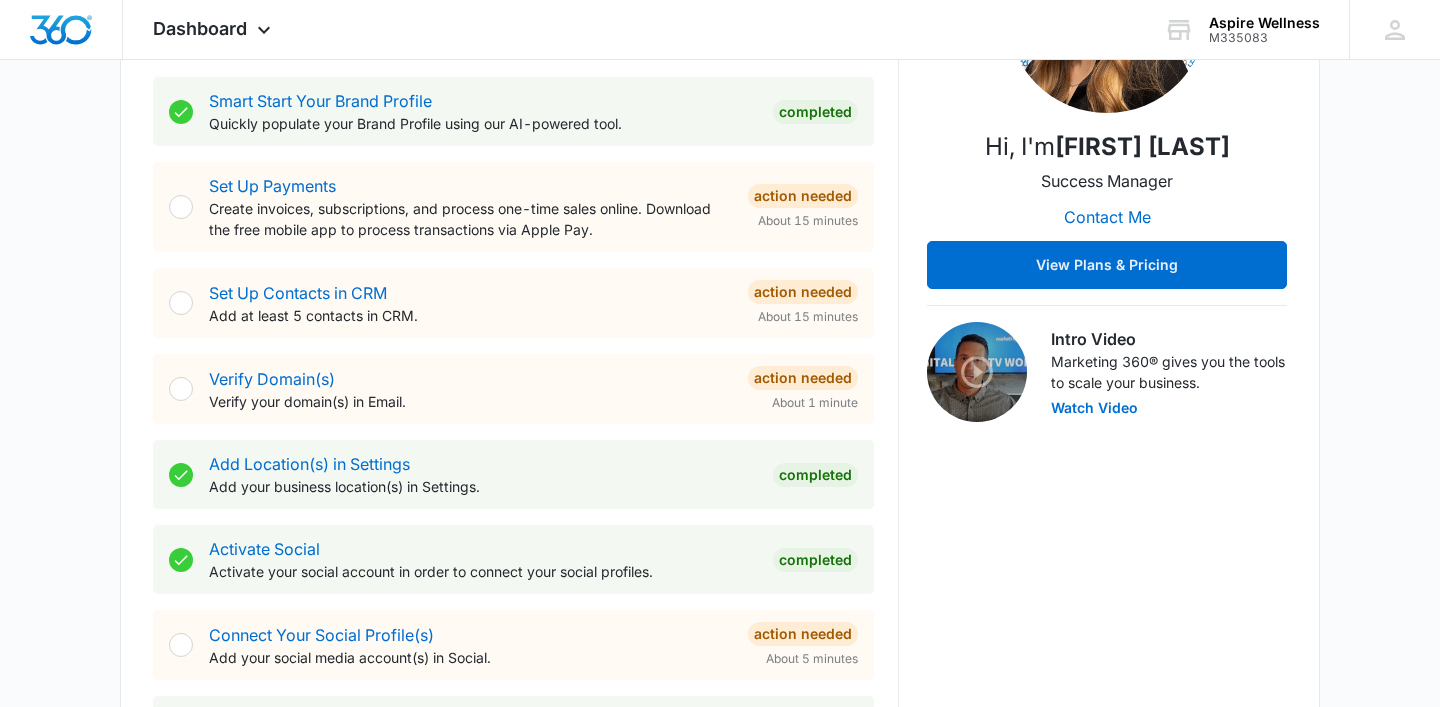 click at bounding box center (181, 303) 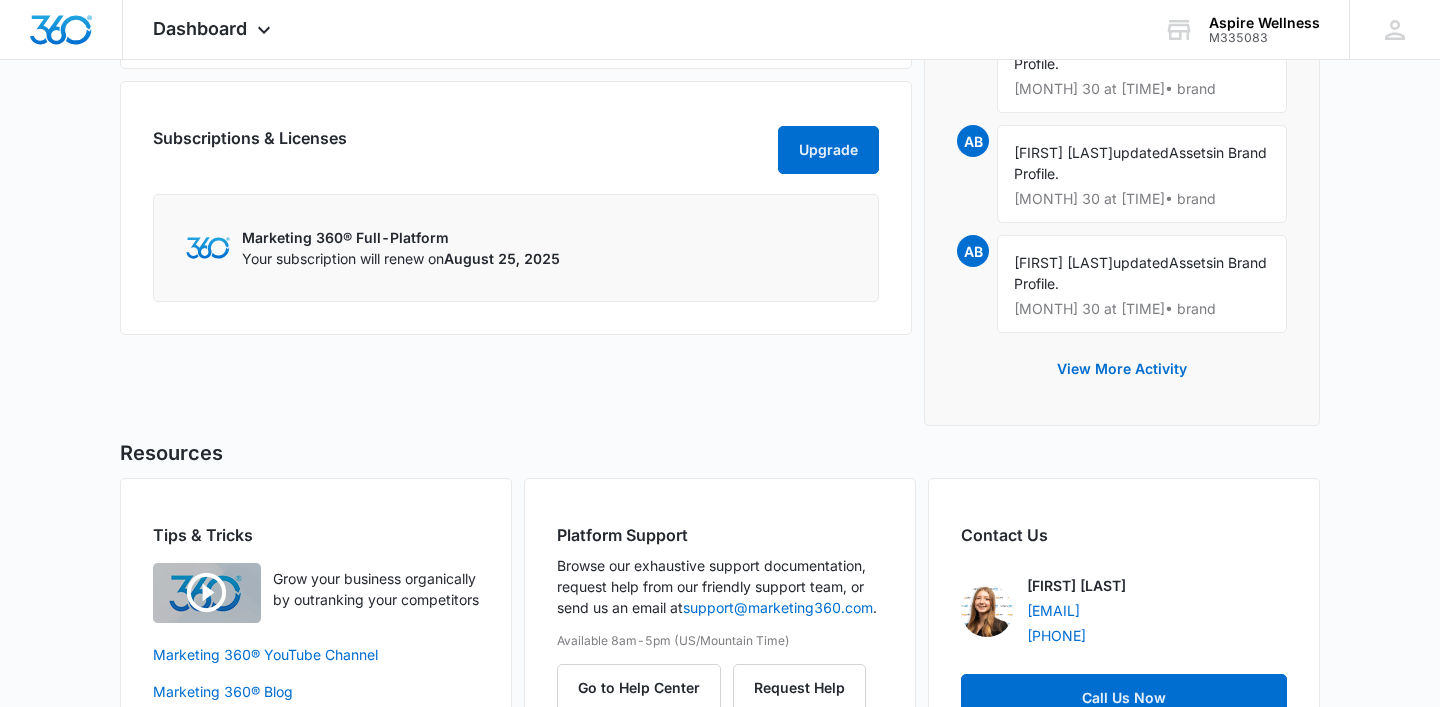 scroll, scrollTop: 1535, scrollLeft: 0, axis: vertical 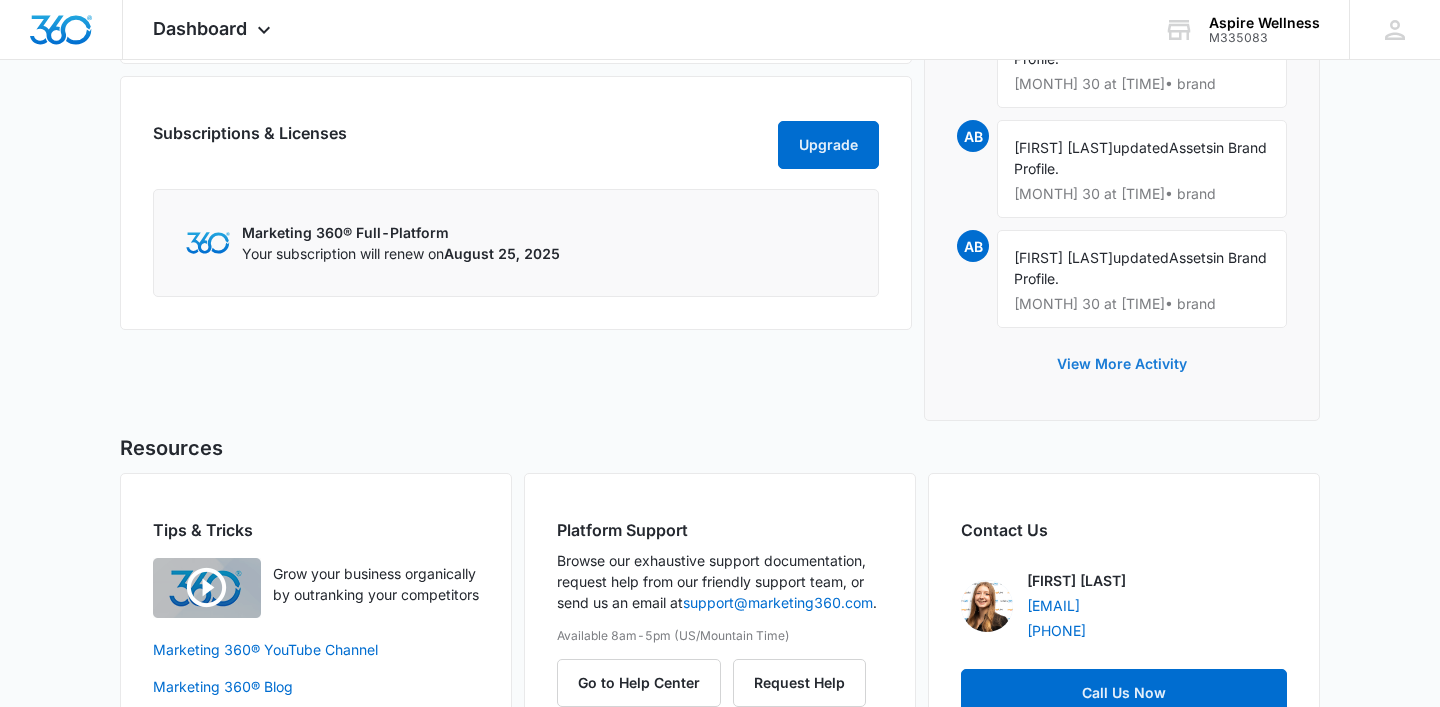 click on "View More Activity" at bounding box center [1122, 364] 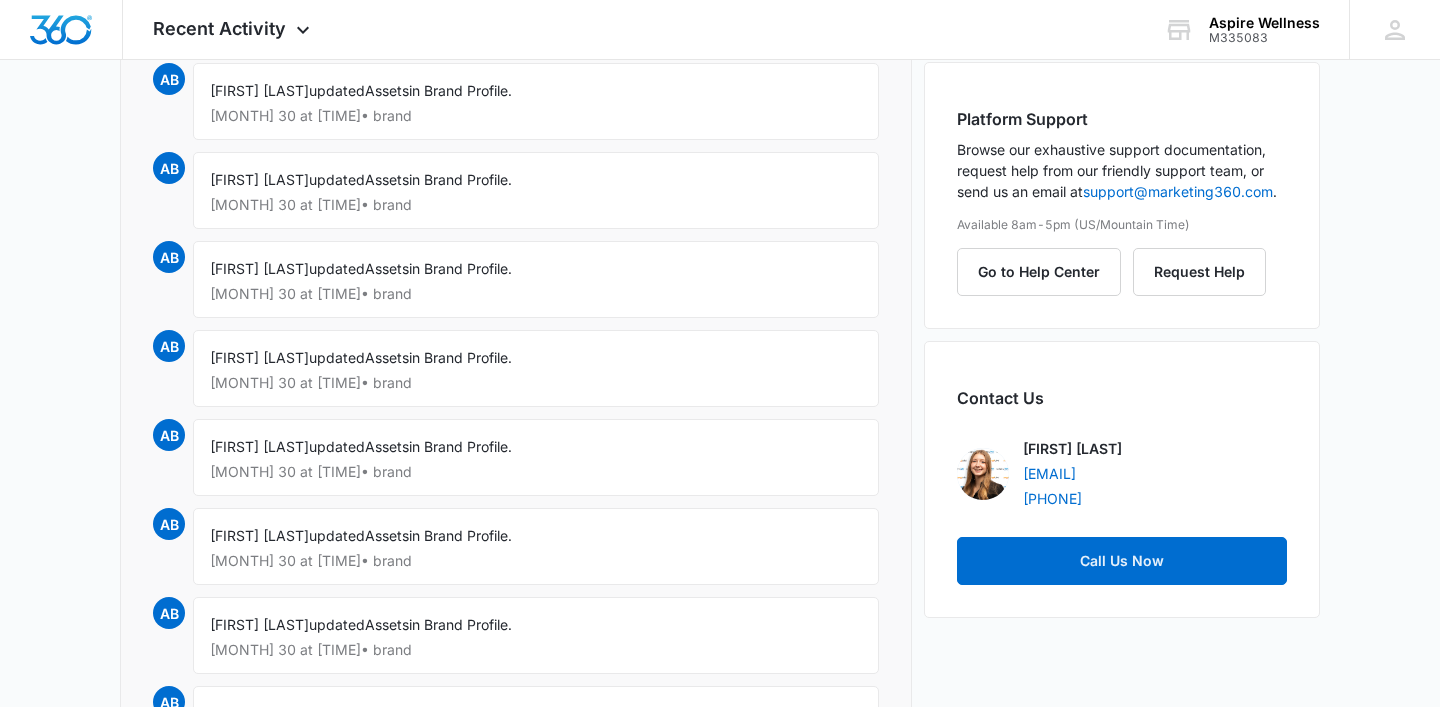 scroll, scrollTop: 383, scrollLeft: 0, axis: vertical 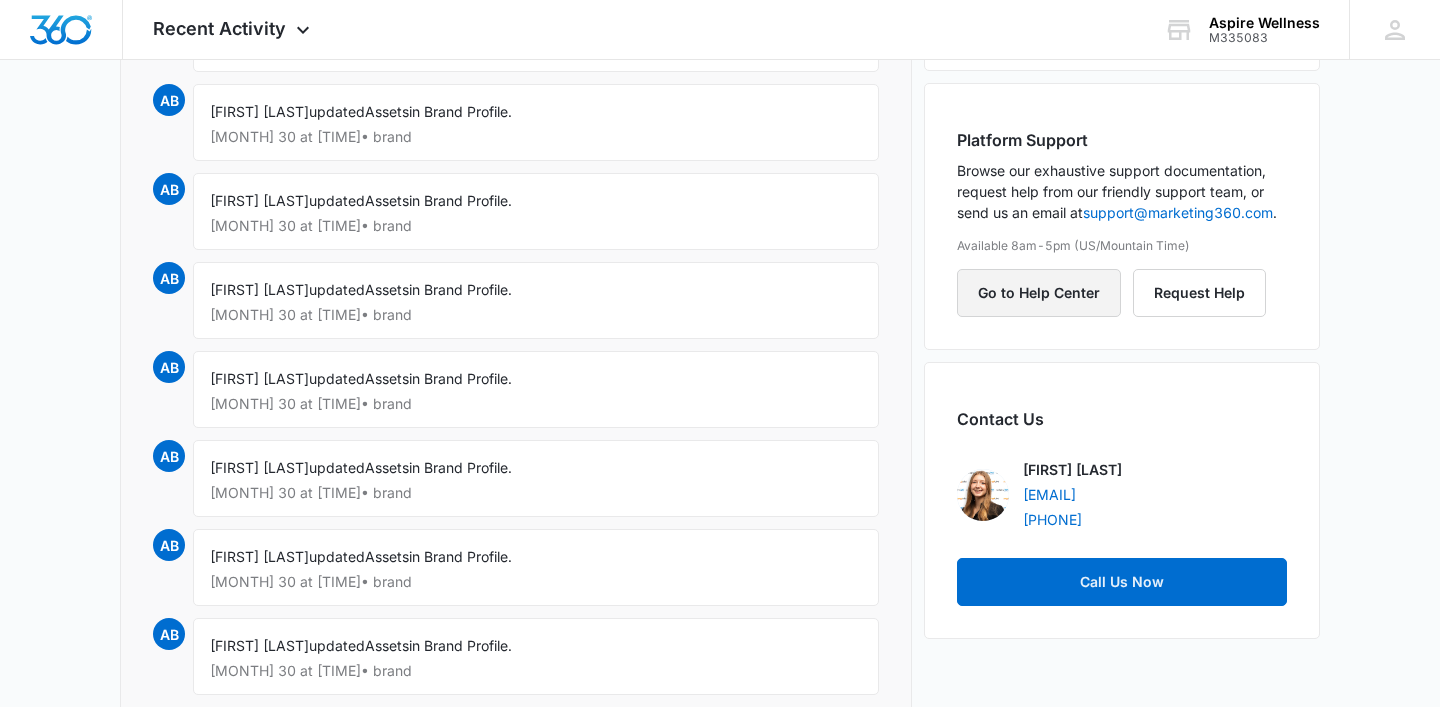 click on "Go to Help Center" at bounding box center [1039, 293] 